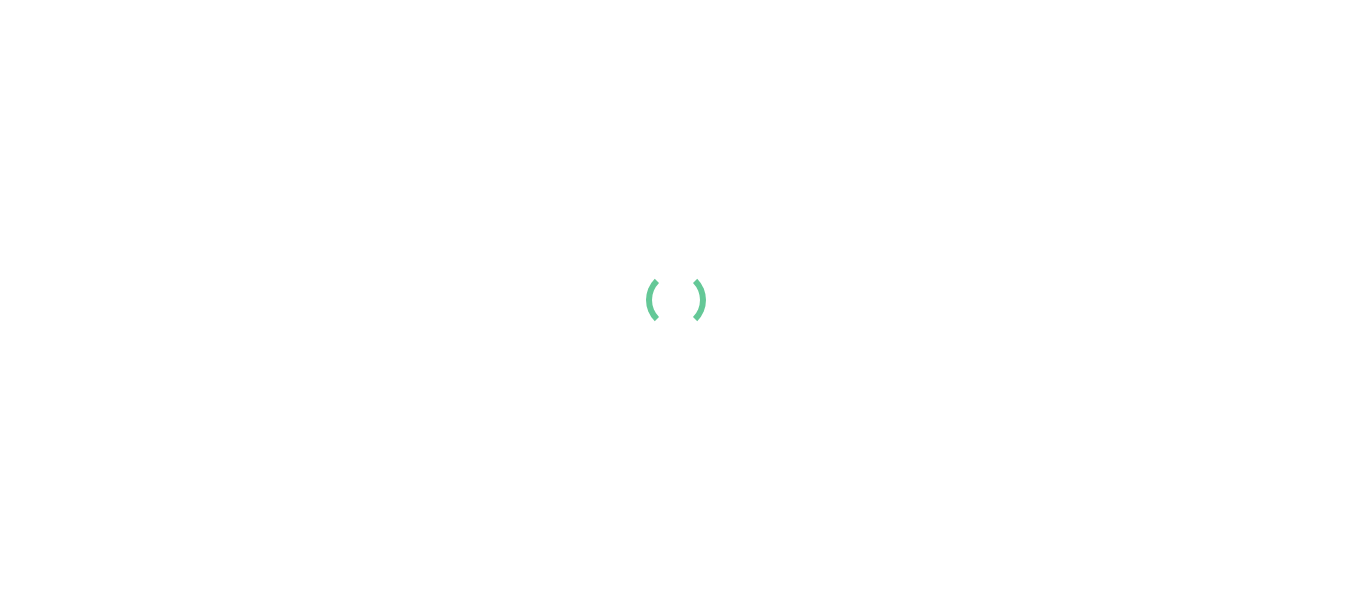 scroll, scrollTop: 0, scrollLeft: 0, axis: both 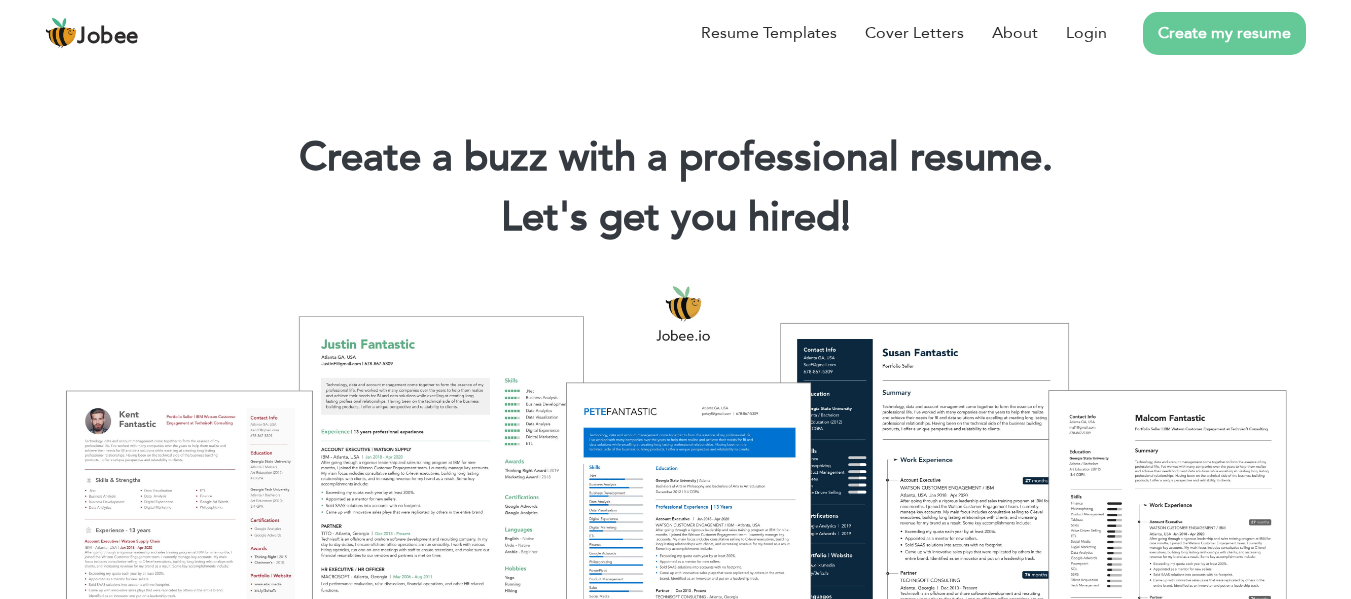 click on "Create my resume" at bounding box center (1224, 33) 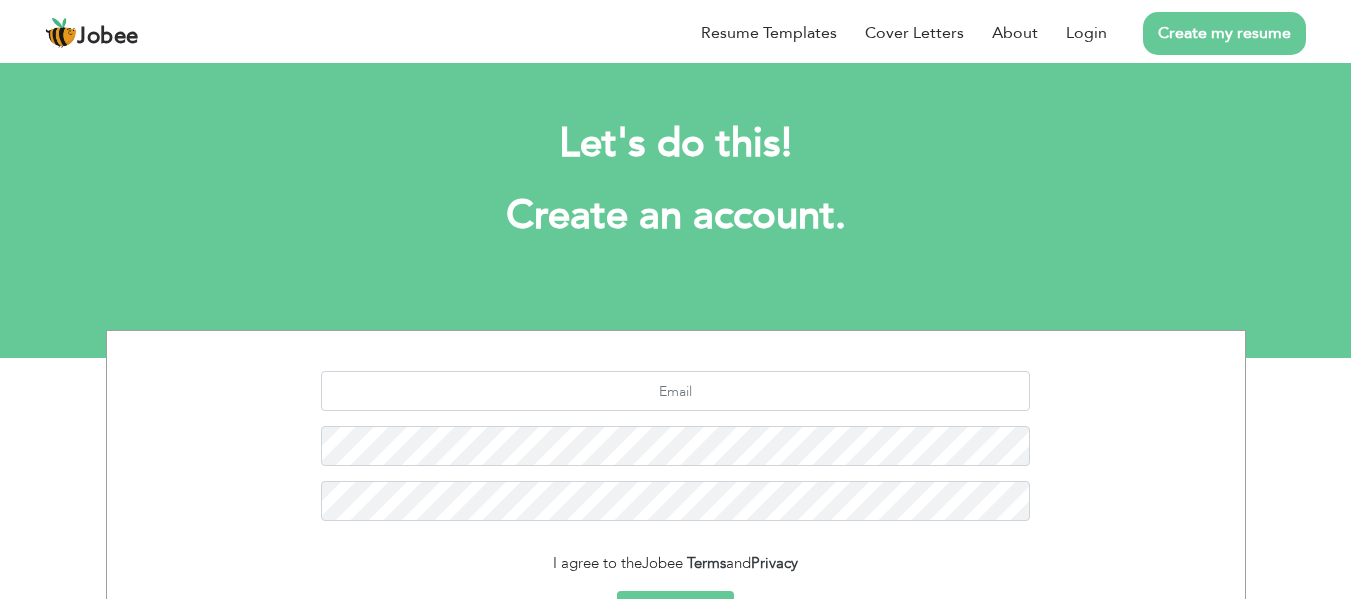 scroll, scrollTop: 0, scrollLeft: 0, axis: both 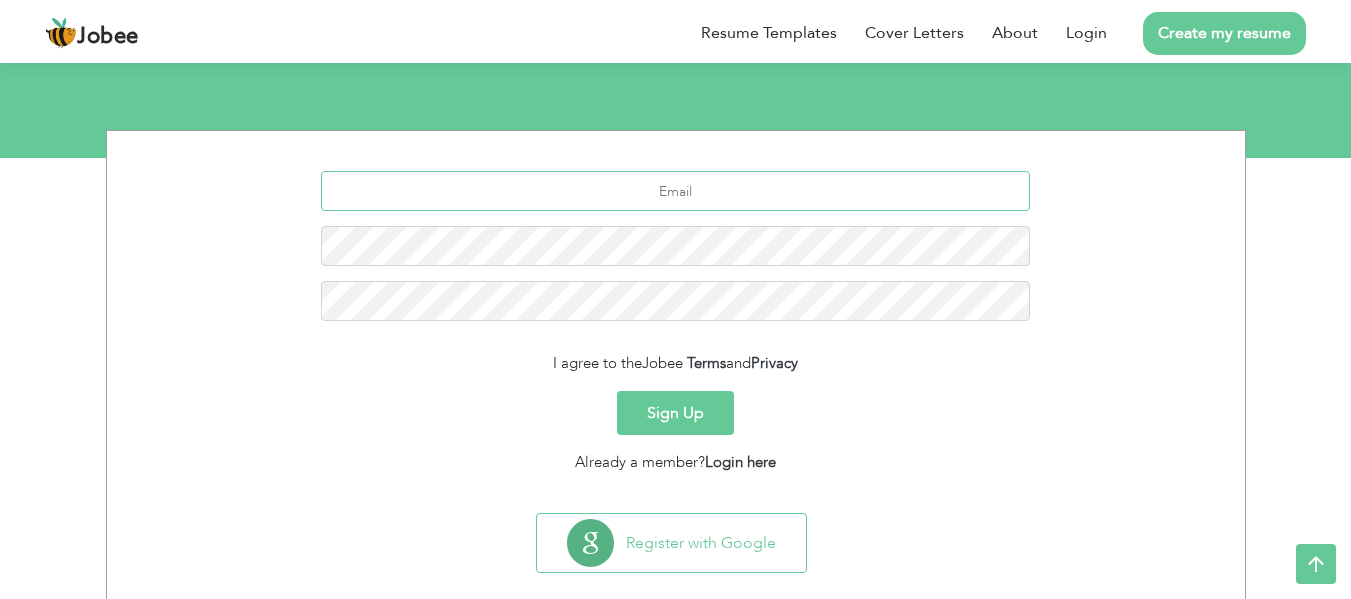 click at bounding box center [675, 191] 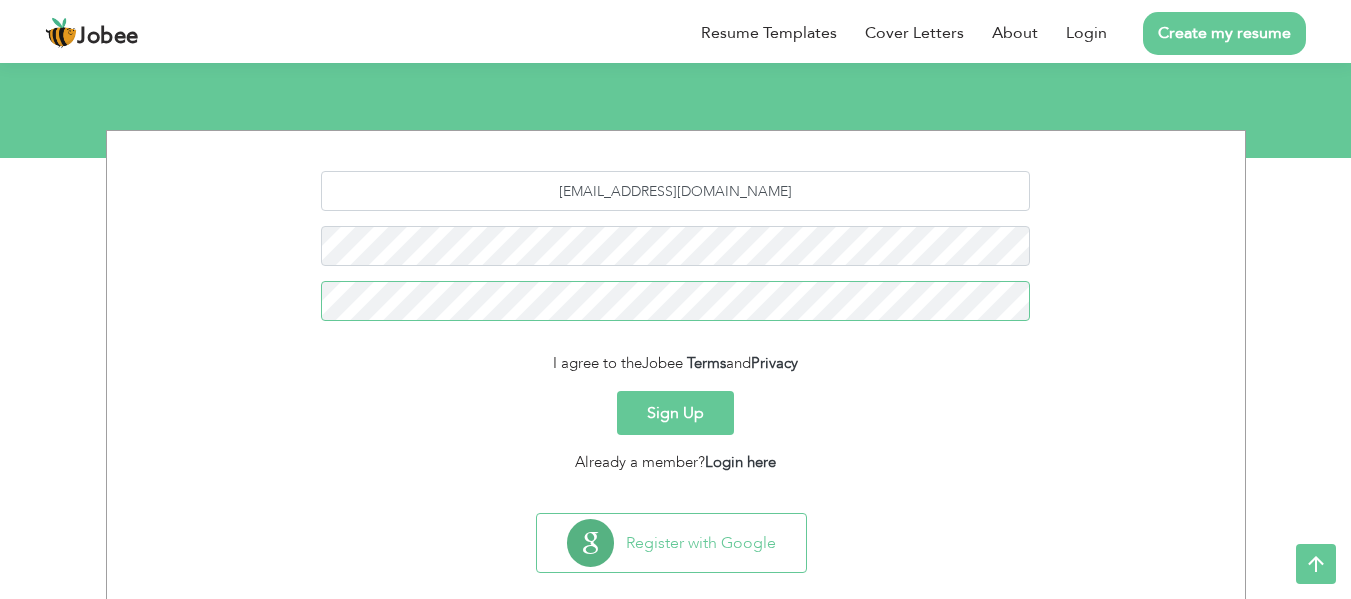 click on "Sign Up" at bounding box center (675, 413) 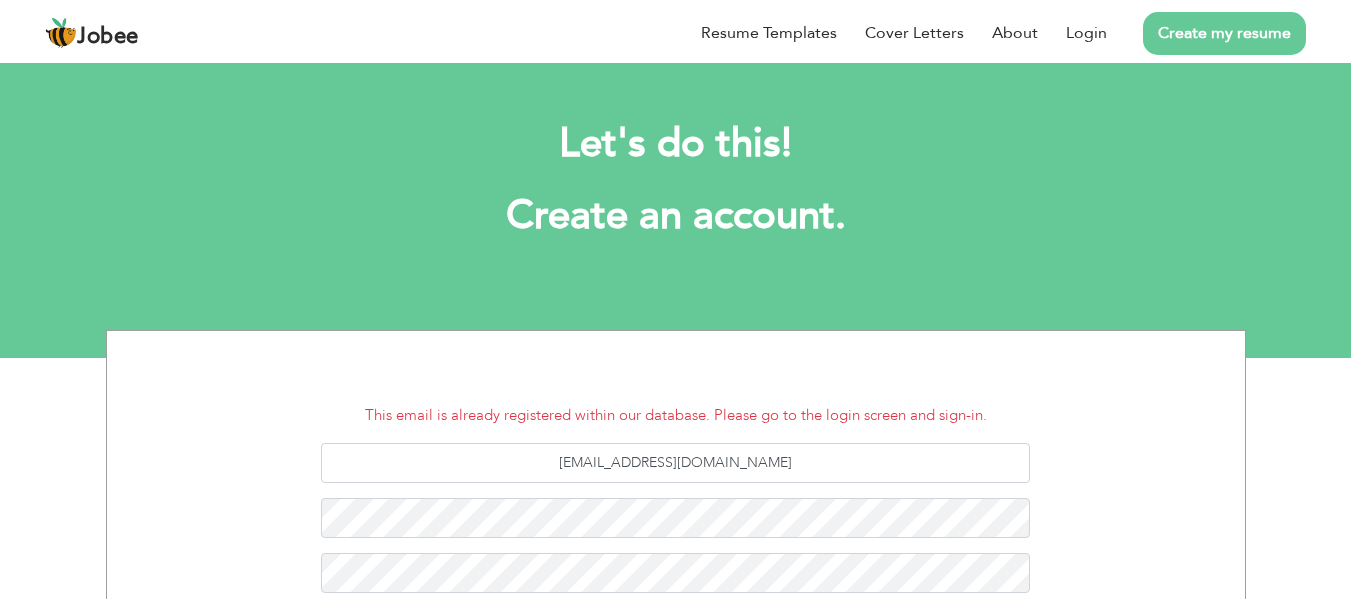scroll, scrollTop: 0, scrollLeft: 0, axis: both 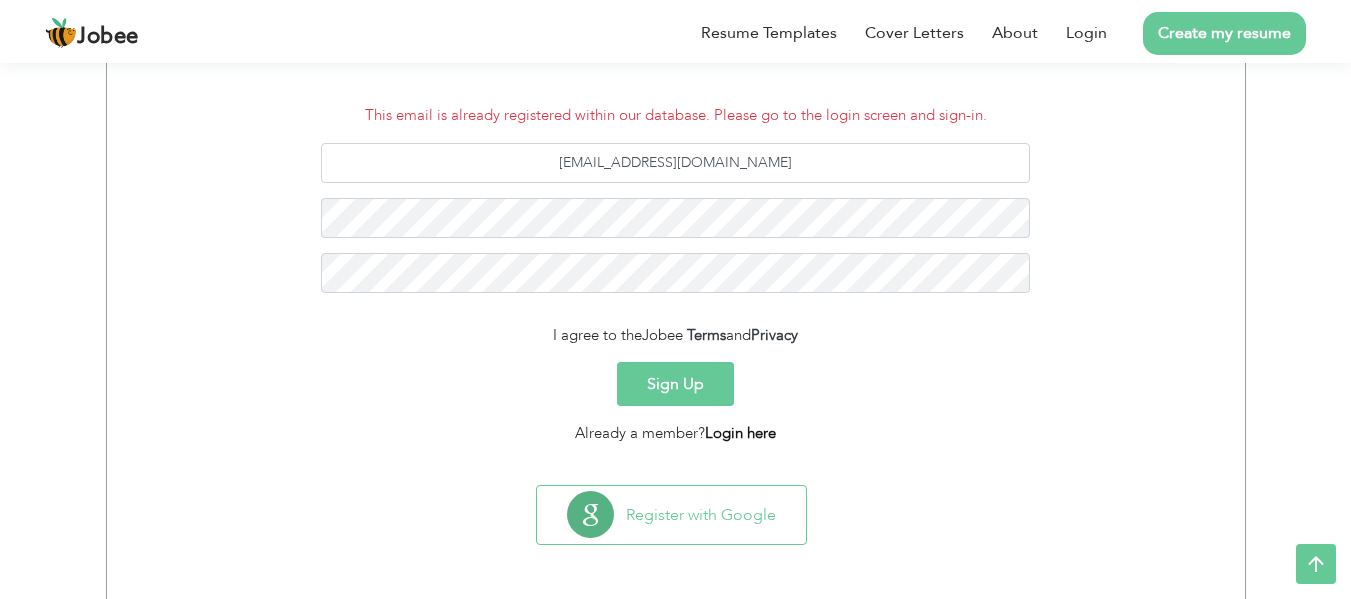 click on "Login here" at bounding box center [740, 433] 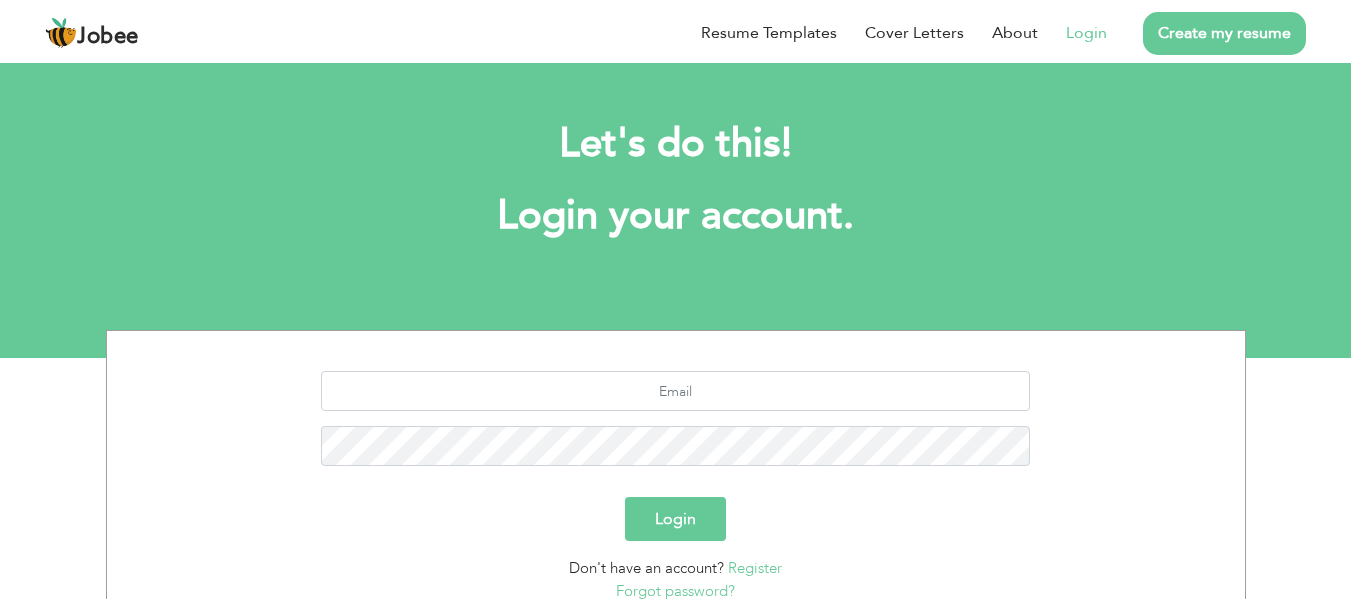 scroll, scrollTop: 0, scrollLeft: 0, axis: both 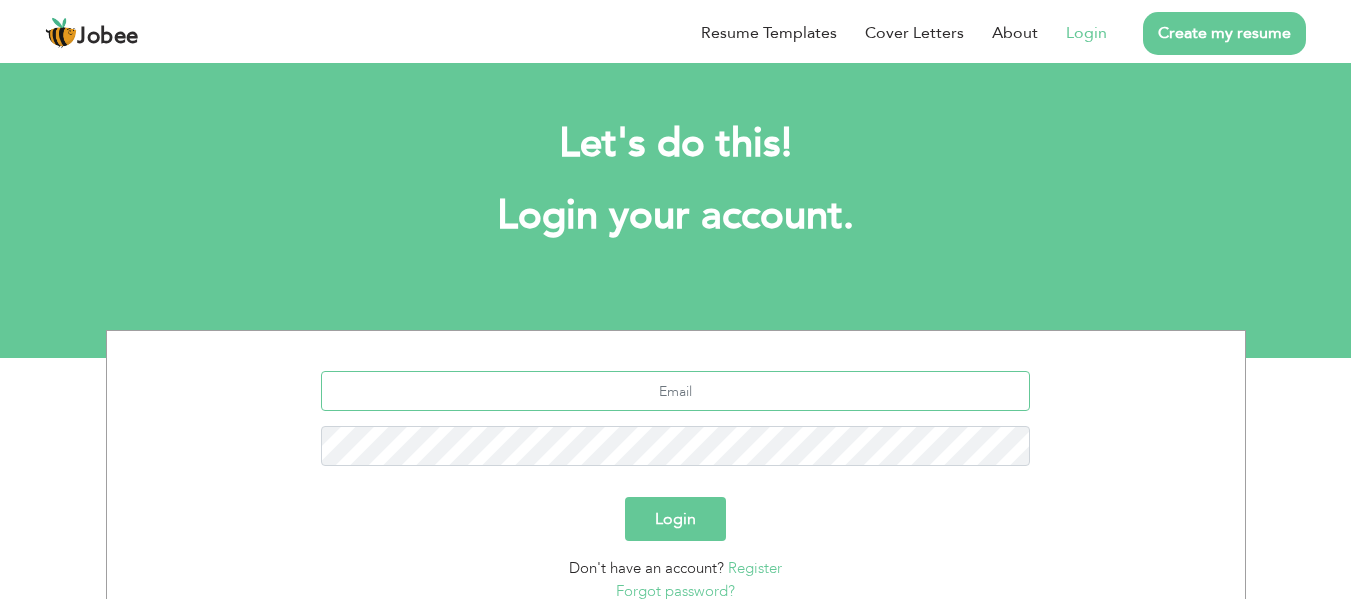click at bounding box center (675, 391) 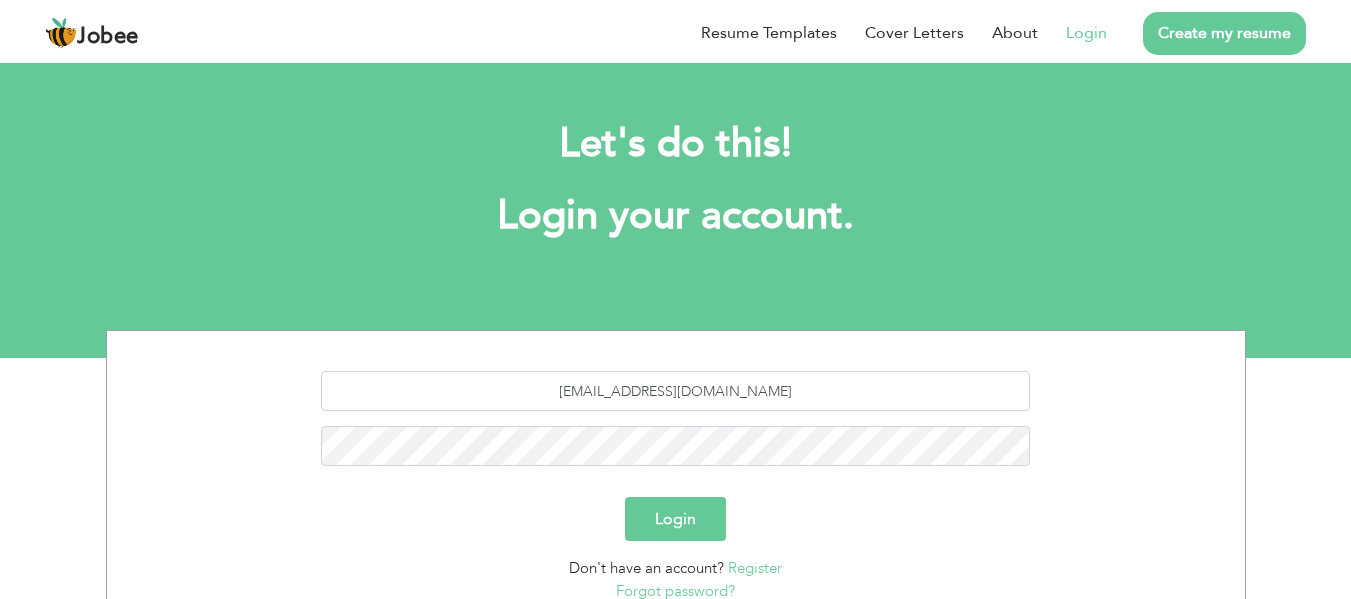 click on "Login" at bounding box center (675, 519) 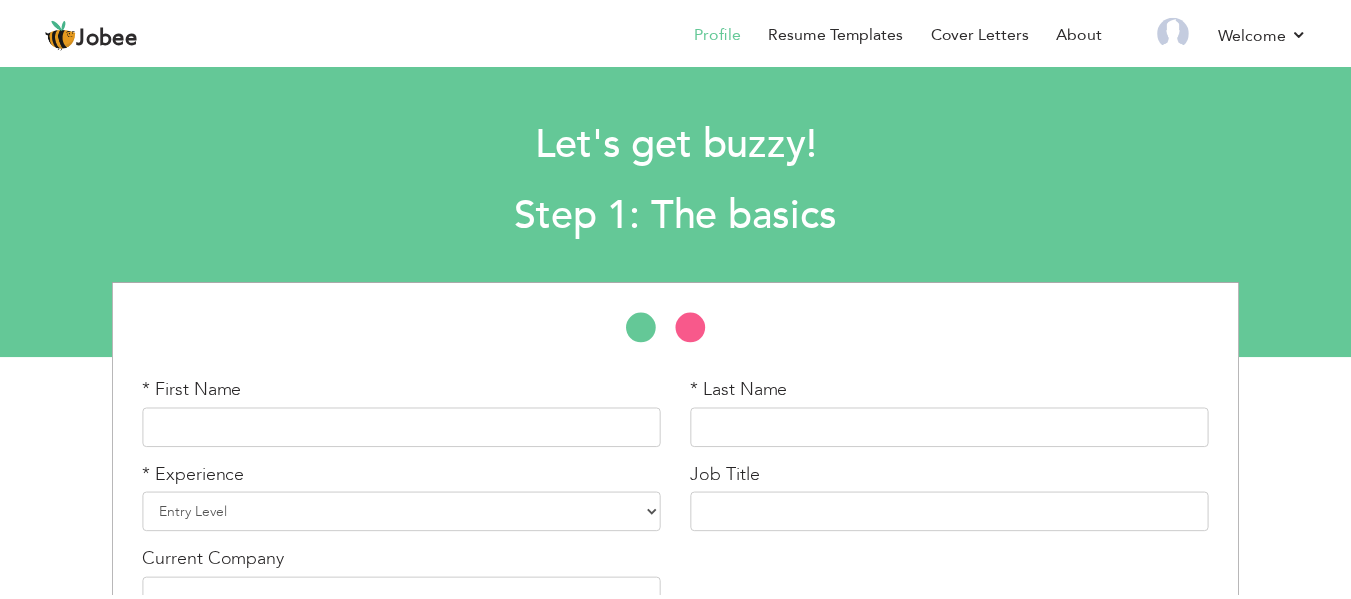 scroll, scrollTop: 0, scrollLeft: 0, axis: both 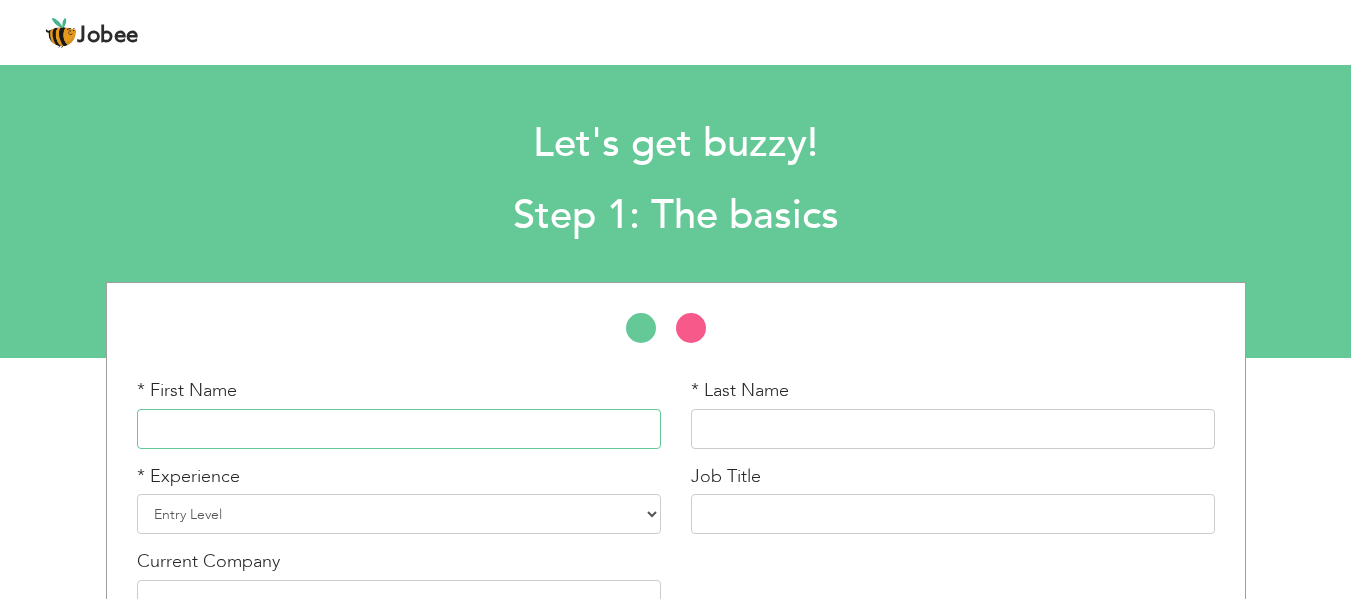 click at bounding box center [399, 429] 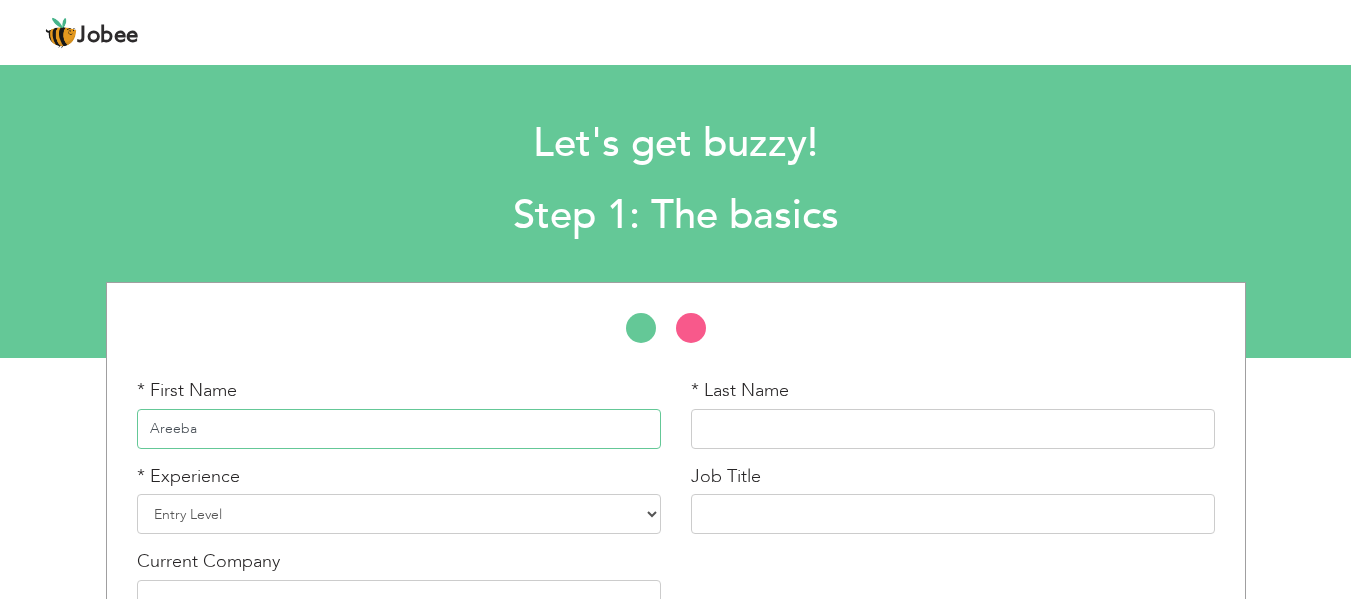 type on "Areeba" 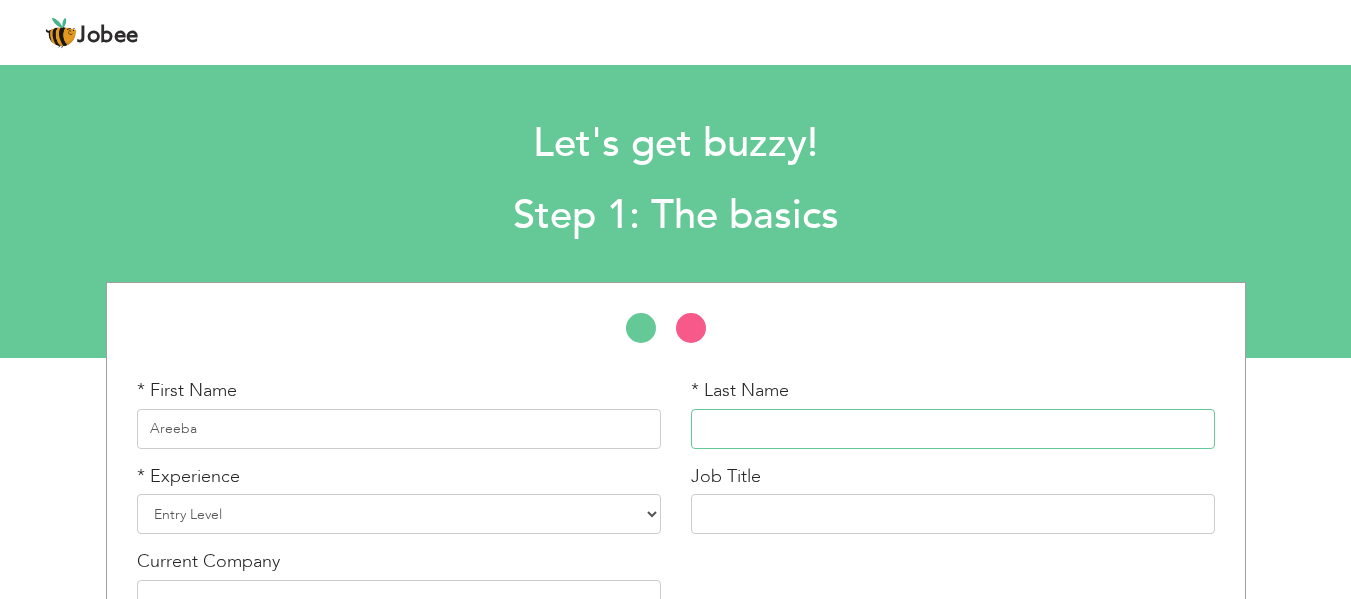 click at bounding box center [953, 429] 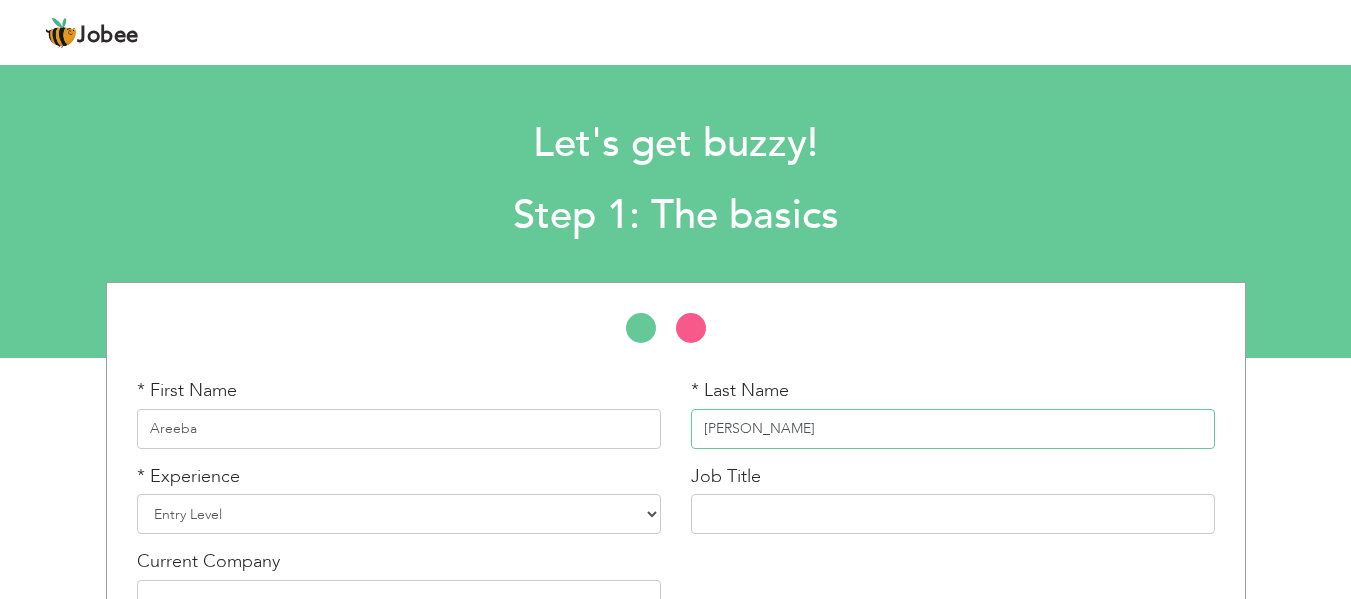 type on "Arif" 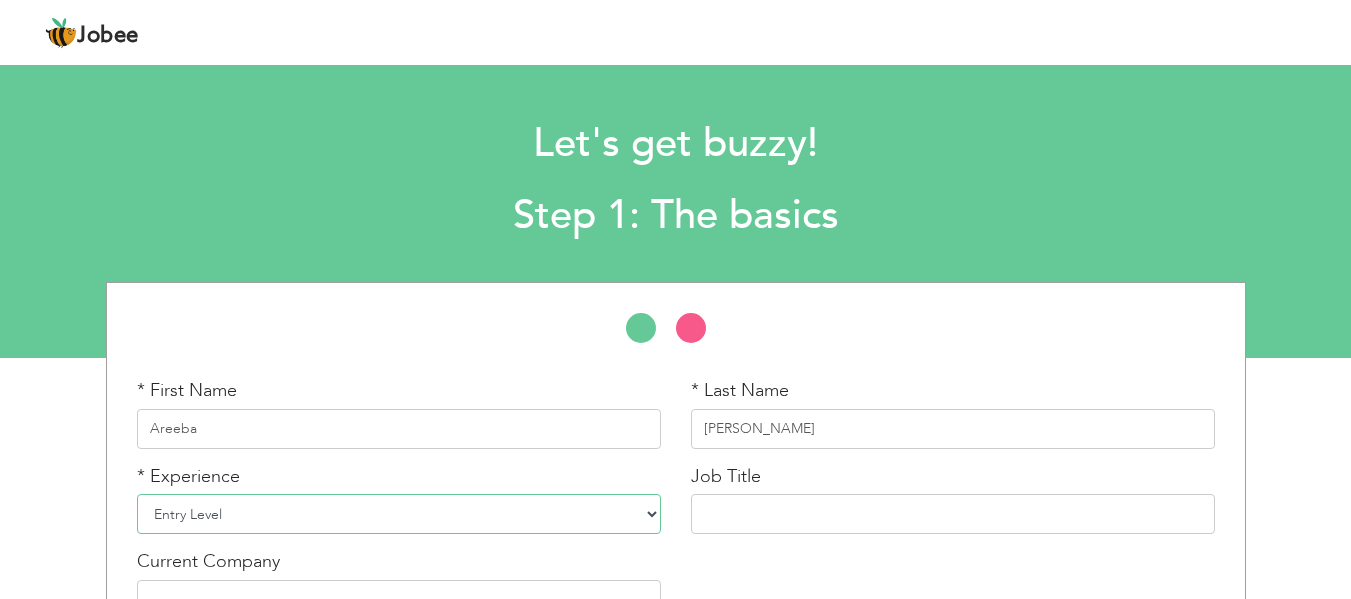 click on "Entry Level
Less than 1 Year
1 Year
2 Years
3 Years
4 Years
5 Years
6 Years
7 Years
8 Years
9 Years
10 Years
11 Years
12 Years
13 Years
14 Years
15 Years
16 Years
17 Years
18 Years
19 Years
20 Years
21 Years
22 Years
23 Years
24 Years
25 Years
26 Years
27 Years
28 Years
29 Years
30 Years
31 Years
32 Years
33 Years
34 Years
35 Years
More than 35 Years" at bounding box center (399, 514) 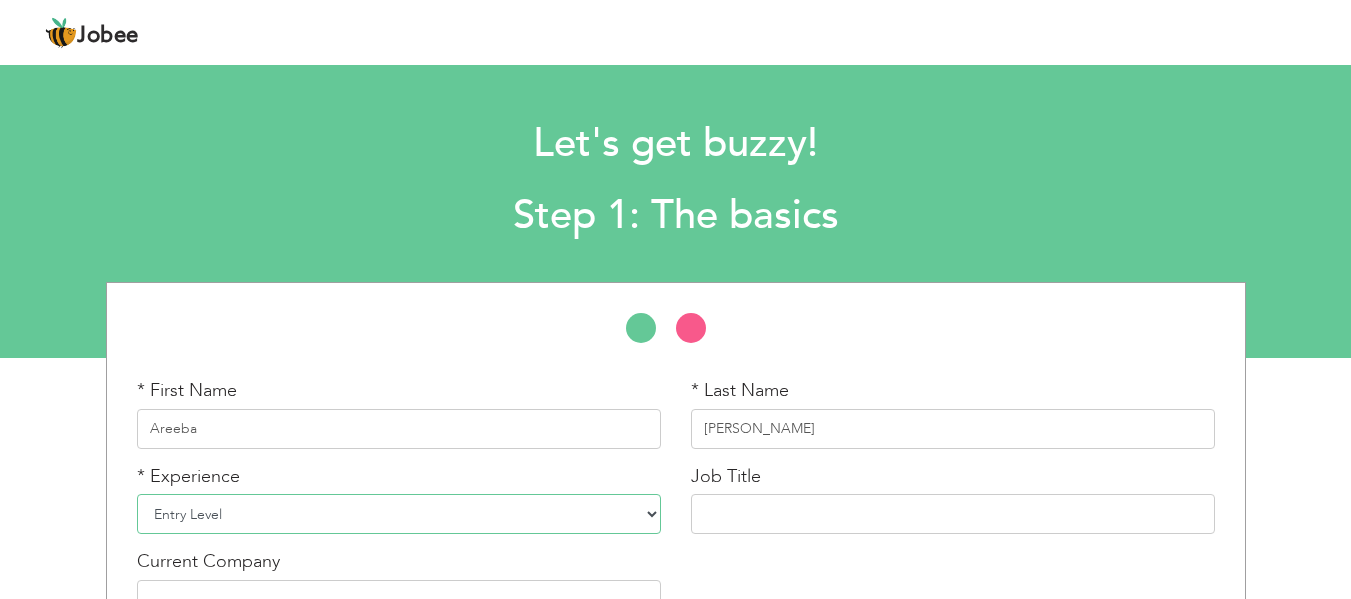 select on "2" 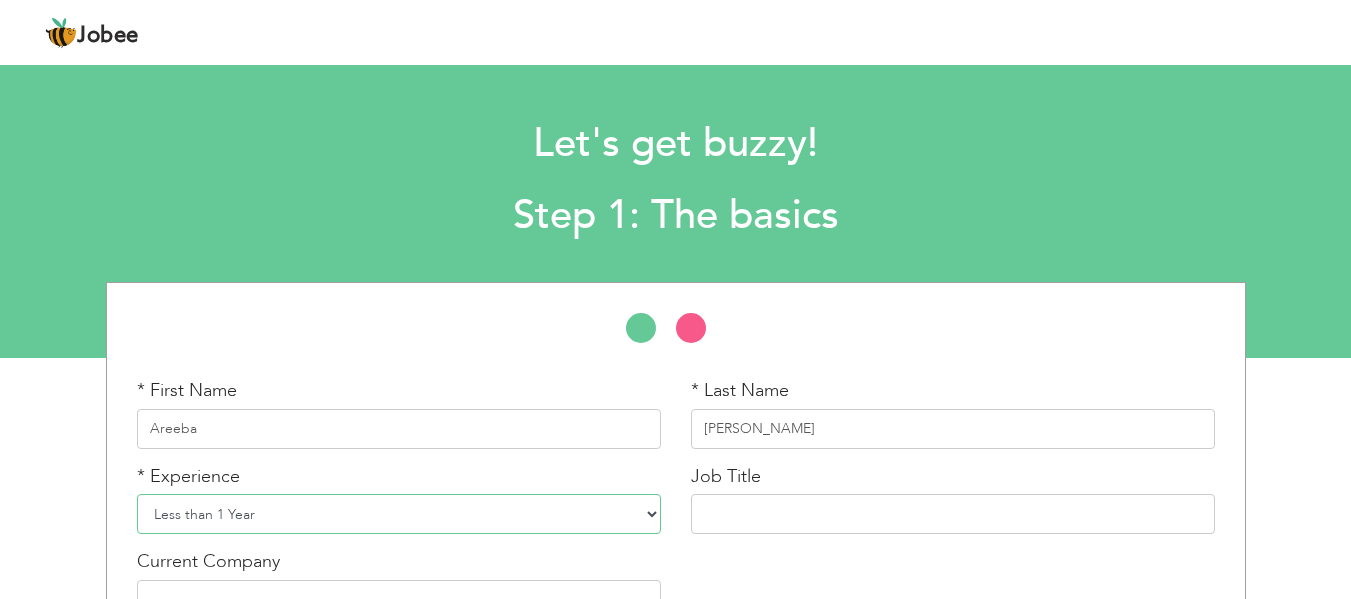 click on "Entry Level
Less than 1 Year
1 Year
2 Years
3 Years
4 Years
5 Years
6 Years
7 Years
8 Years
9 Years
10 Years
11 Years
12 Years
13 Years
14 Years
15 Years
16 Years
17 Years
18 Years
19 Years
20 Years
21 Years
22 Years
23 Years
24 Years
25 Years
26 Years
27 Years
28 Years
29 Years
30 Years
31 Years
32 Years
33 Years
34 Years
35 Years
More than 35 Years" at bounding box center (399, 514) 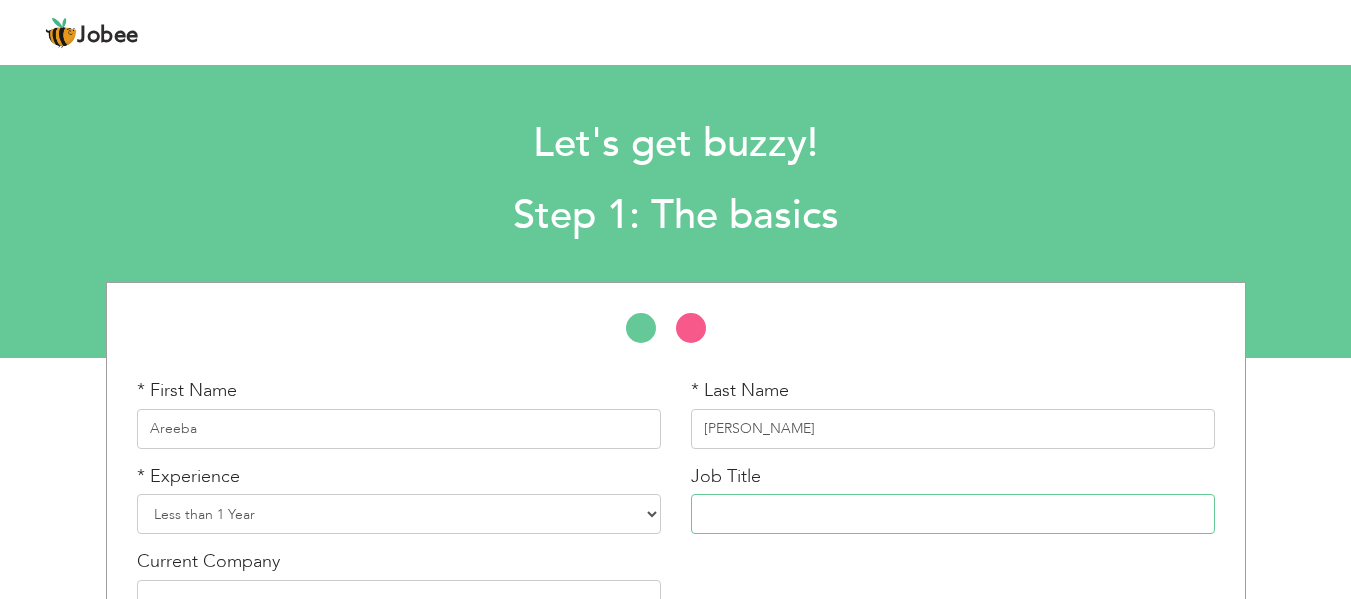 click at bounding box center [953, 514] 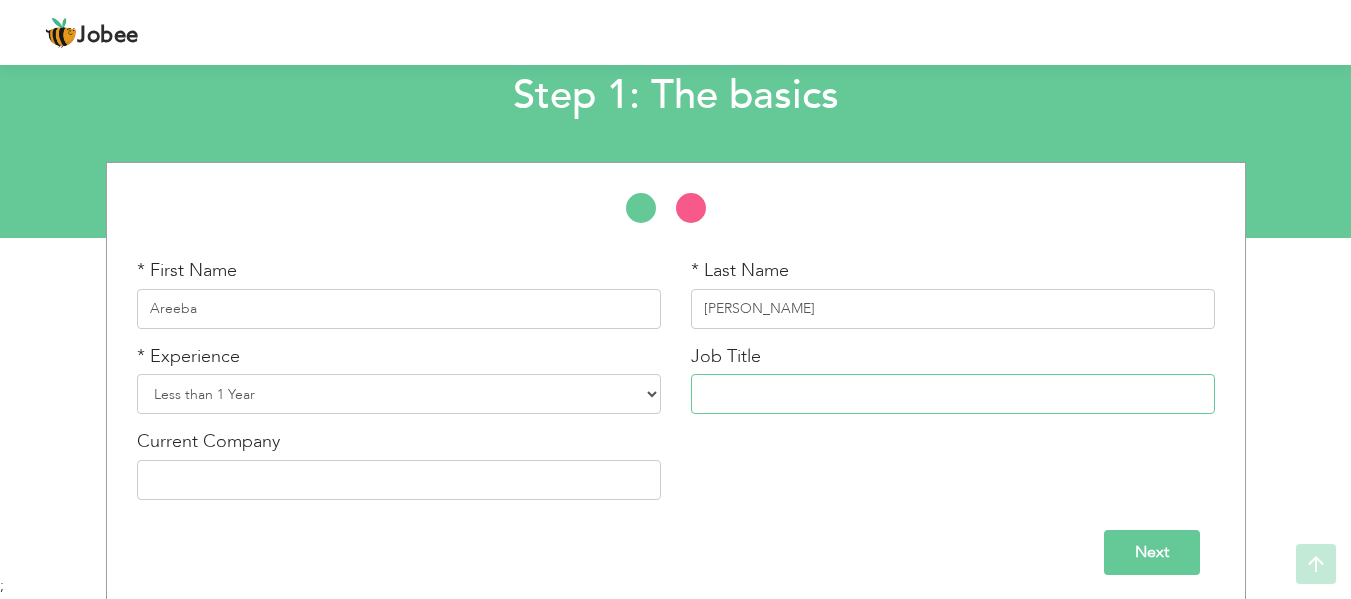 scroll, scrollTop: 127, scrollLeft: 0, axis: vertical 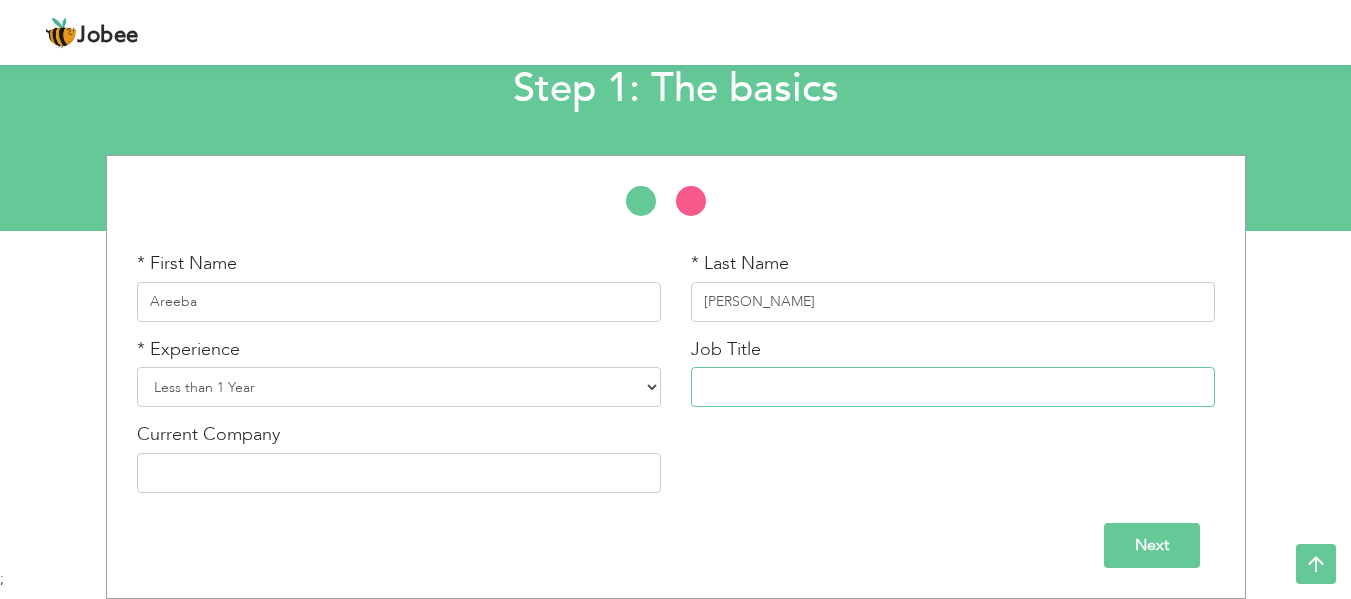 click at bounding box center [953, 387] 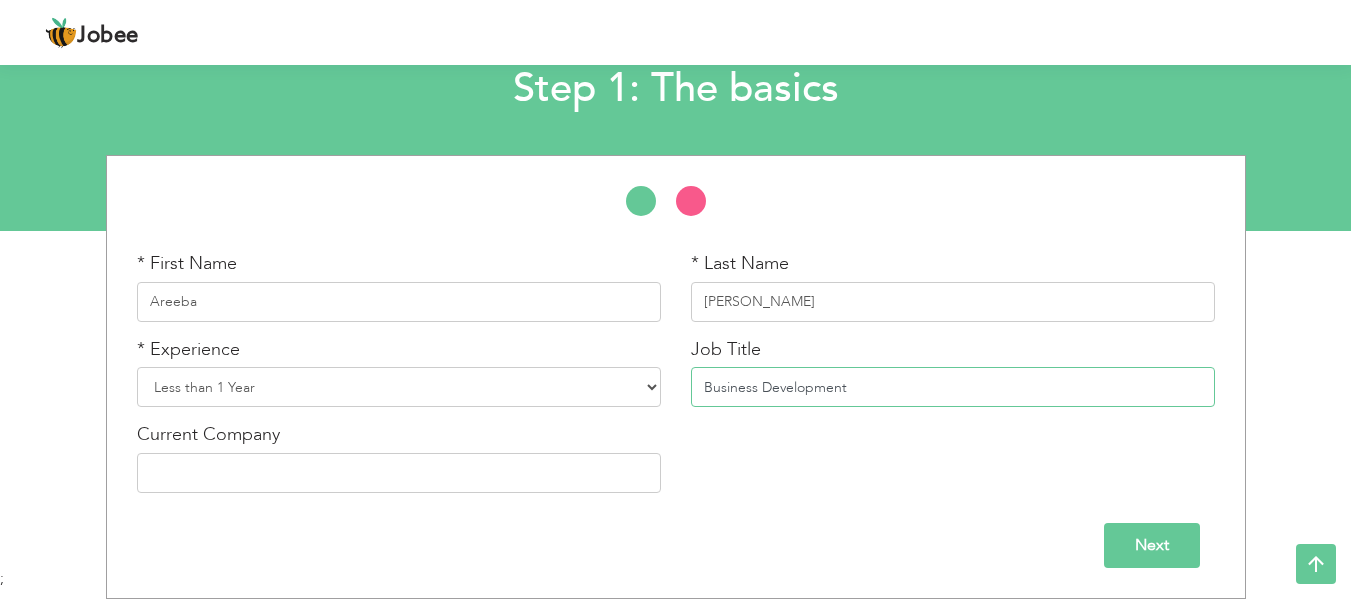 type on "Business Development" 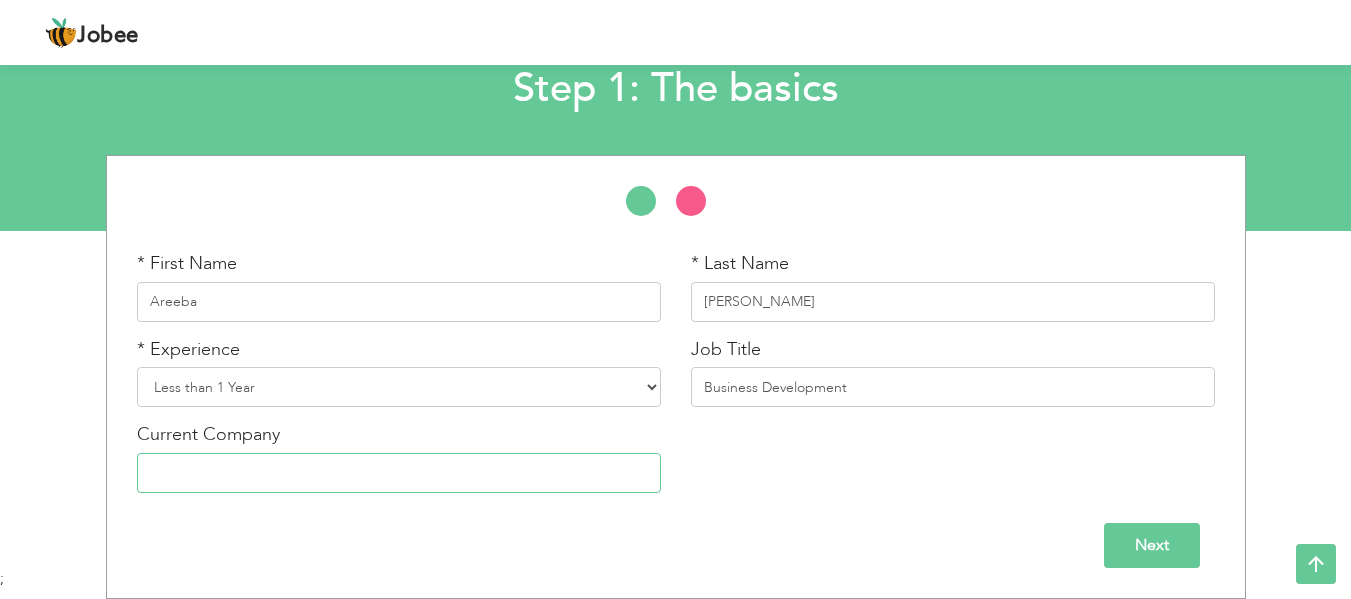 click at bounding box center (399, 473) 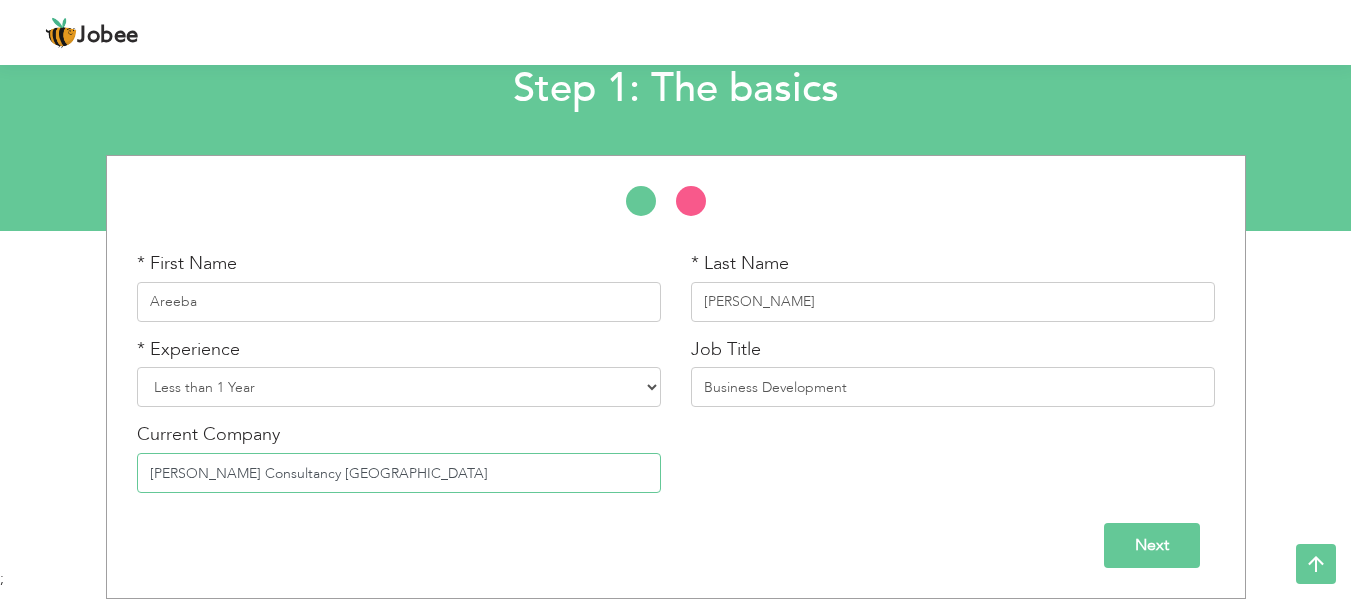 type on "Maria Consultancy London" 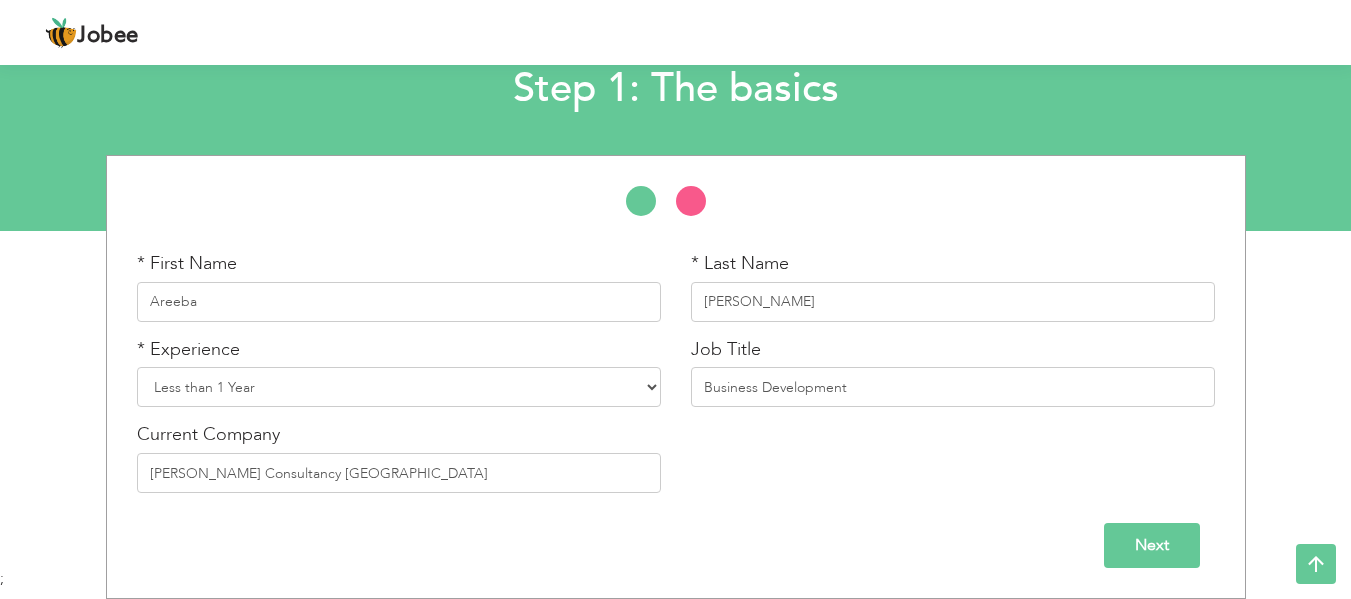 click on "Next" at bounding box center [1152, 545] 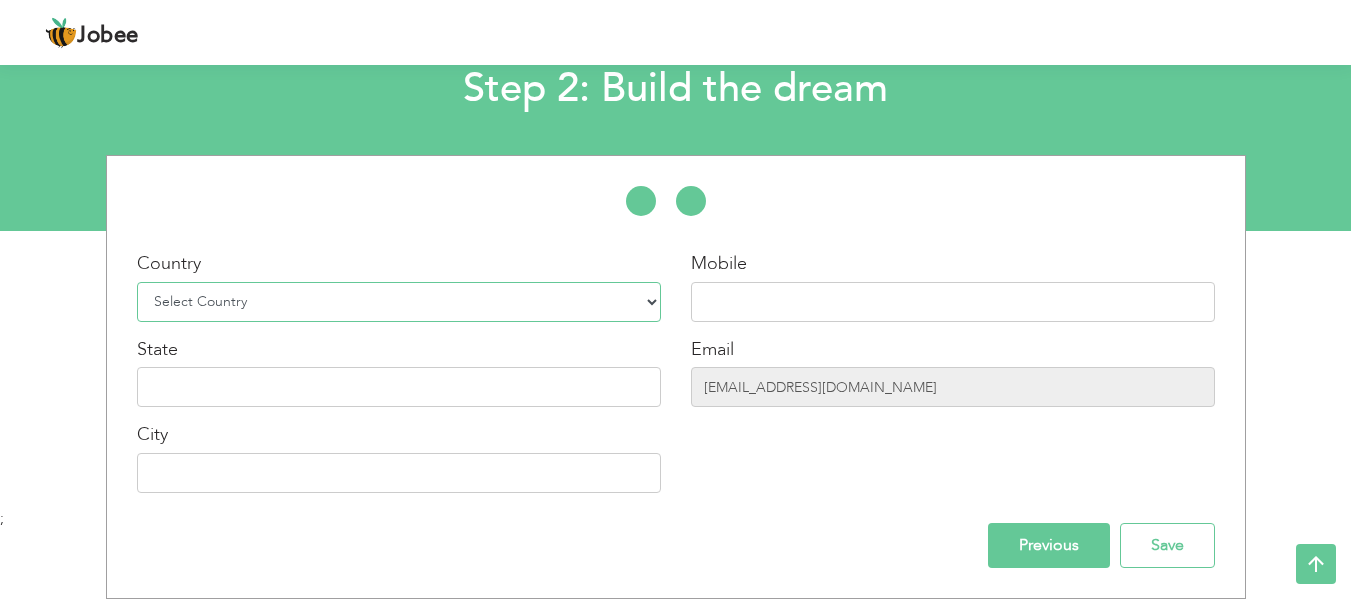 click on "Select Country
Afghanistan
Albania
Algeria
American Samoa
Andorra
Angola
Anguilla
Antarctica
Antigua and Barbuda
Argentina
Armenia
Aruba
Australia
Austria
Azerbaijan
Bahamas
Bahrain
Bangladesh
Barbados
Belarus
Belgium
Belize
Benin
Bermuda
Bhutan
Bolivia
Bosnia-Herzegovina
Botswana
Bouvet Island
Brazil
British Indian Ocean Territory
Brunei Darussalam
Bulgaria
Burkina Faso
Burundi
Cambodia
Cameroon
Canada
Cape Verde
Cayman Islands
Central African Republic
Chad
Chile
China
Christmas Island
Cocos (Keeling) Islands
Colombia
Comoros
Congo
Congo, Dem. Republic
Cook Islands
Costa Rica
Croatia
Cuba
Cyprus
Czech Rep
Denmark
Djibouti
Dominica
Dominican Republic
Ecuador
Egypt
El Salvador
Equatorial Guinea
Eritrea
Estonia
Ethiopia
European Union
Falkland Islands (Malvinas)
Faroe Islands
Fiji
Finland
France
French Guiana
French Southern Territories
Gabon
Gambia
Georgia" at bounding box center (399, 302) 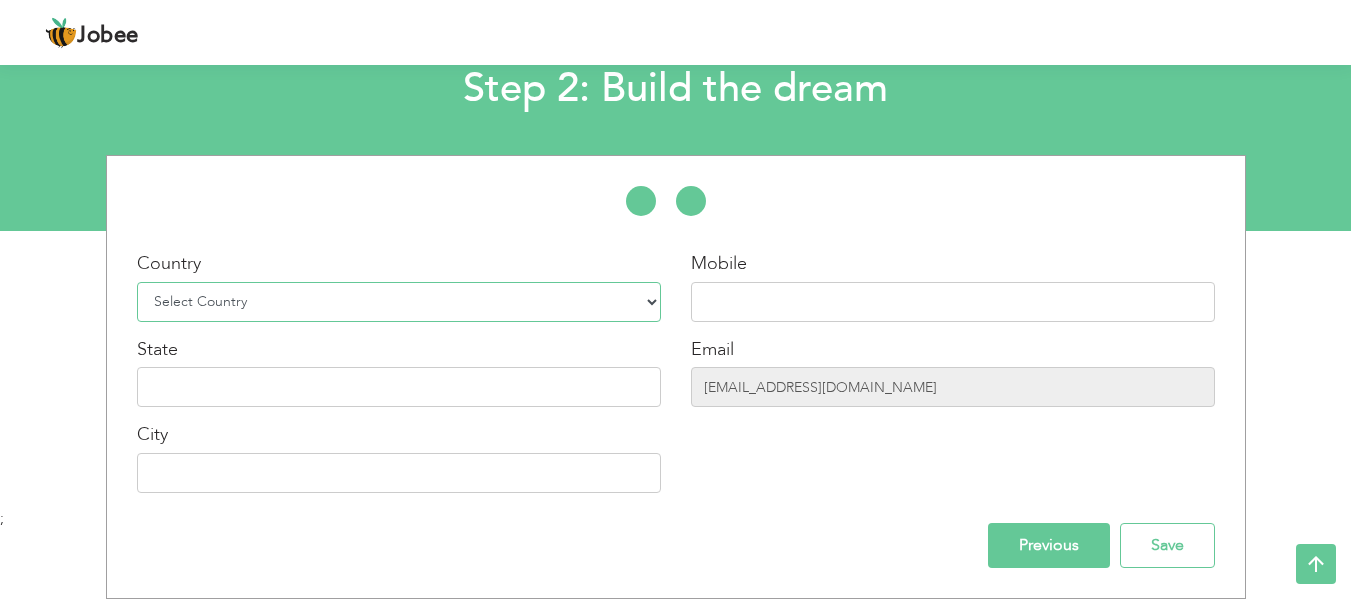 select on "166" 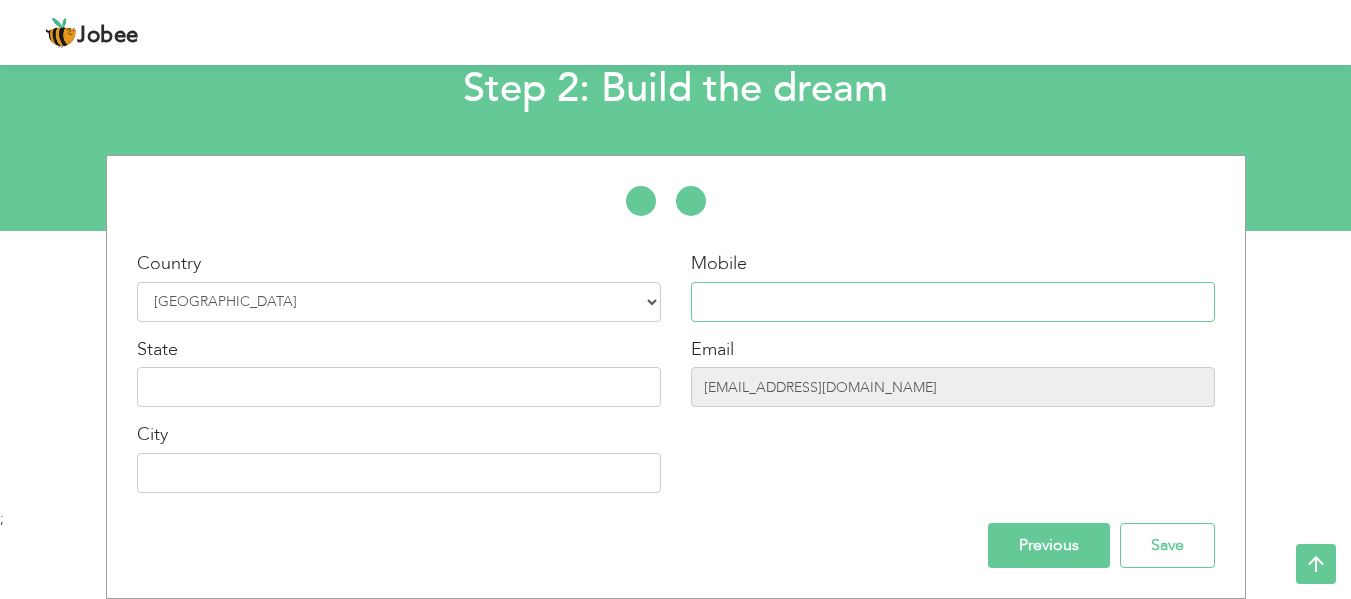 click at bounding box center [953, 302] 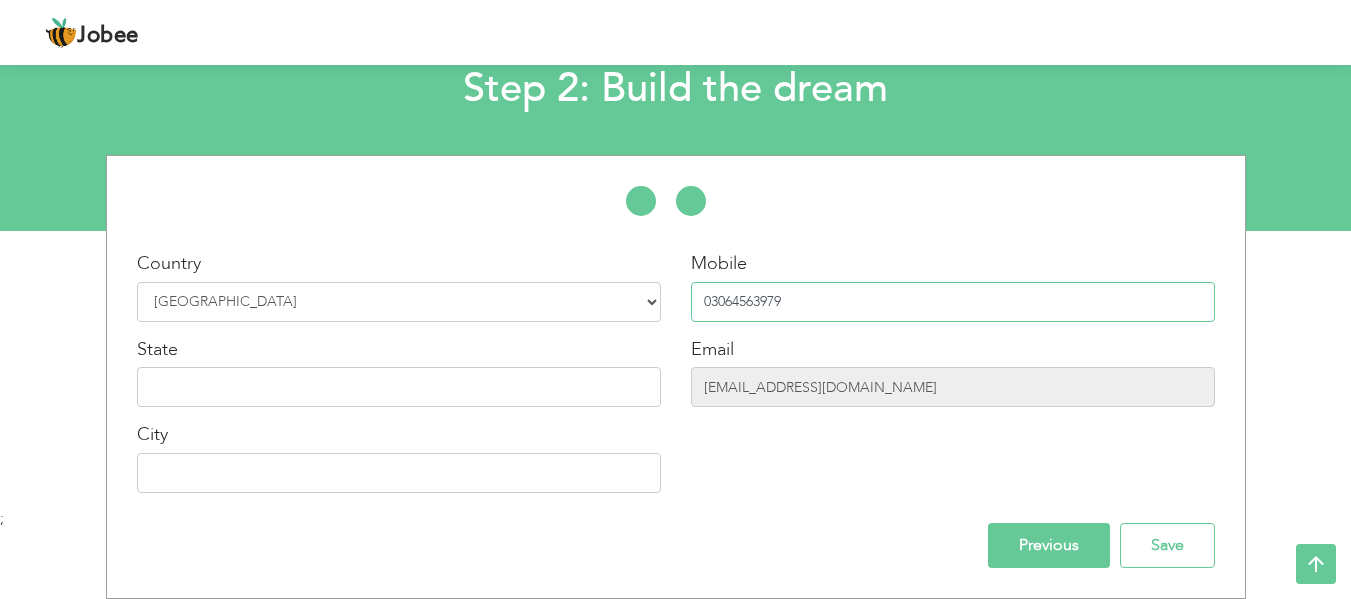 type on "03064563979" 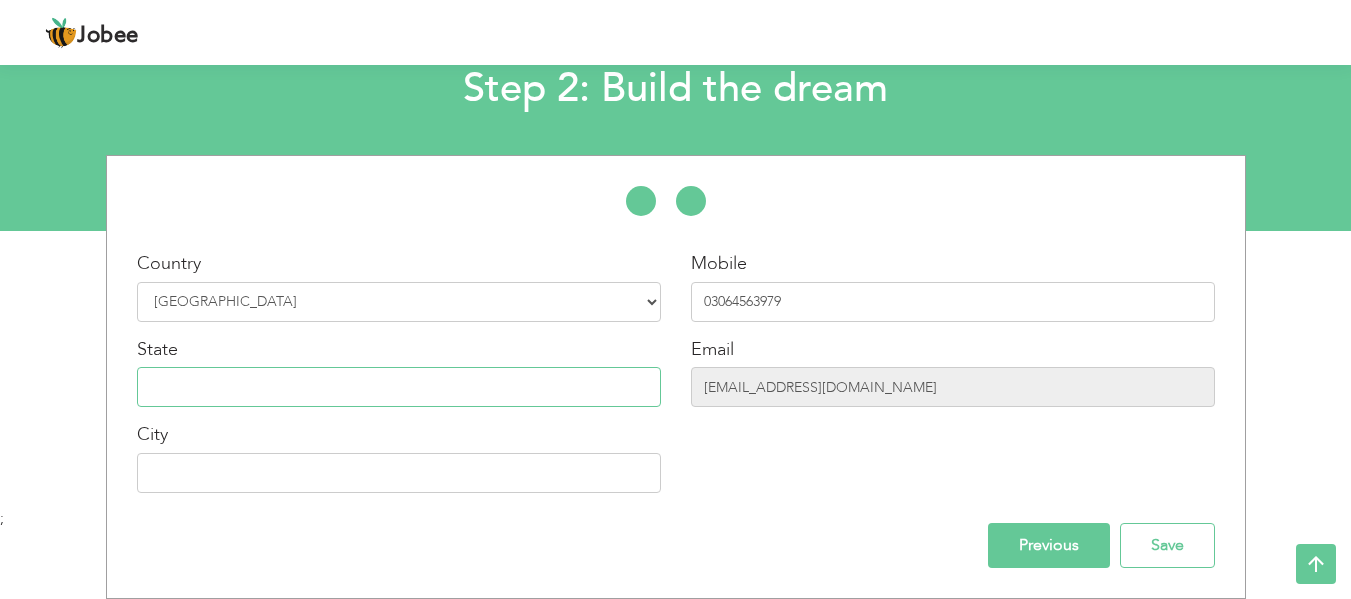 click at bounding box center [399, 387] 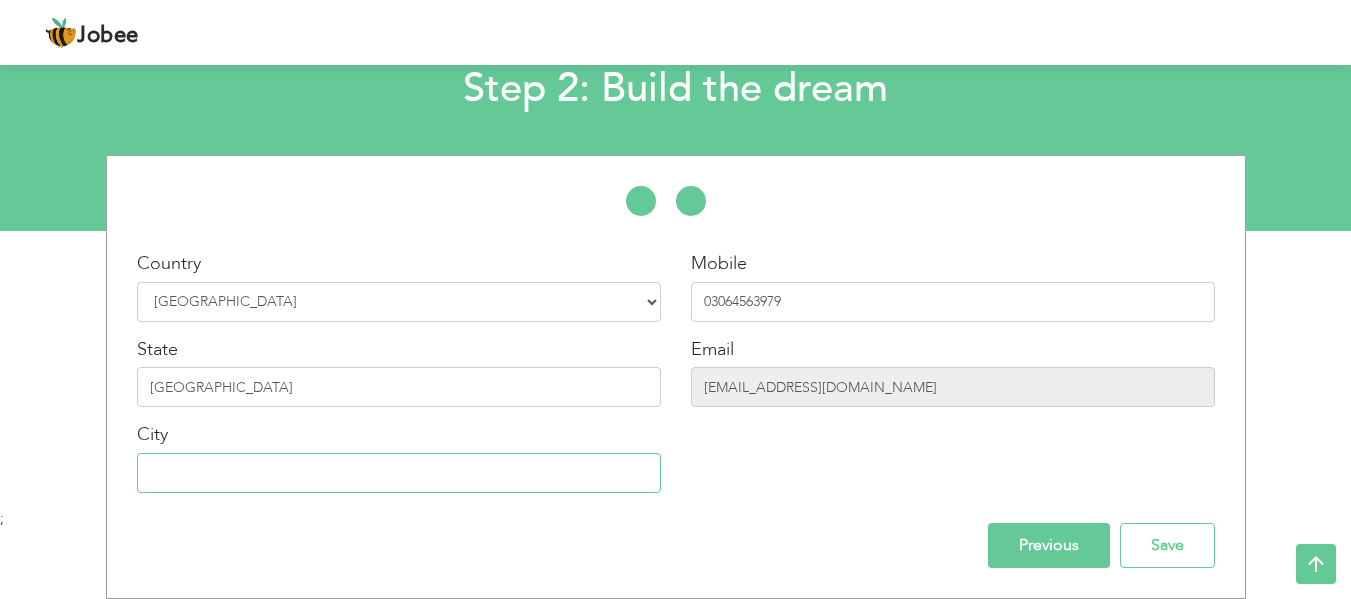 click at bounding box center [399, 473] 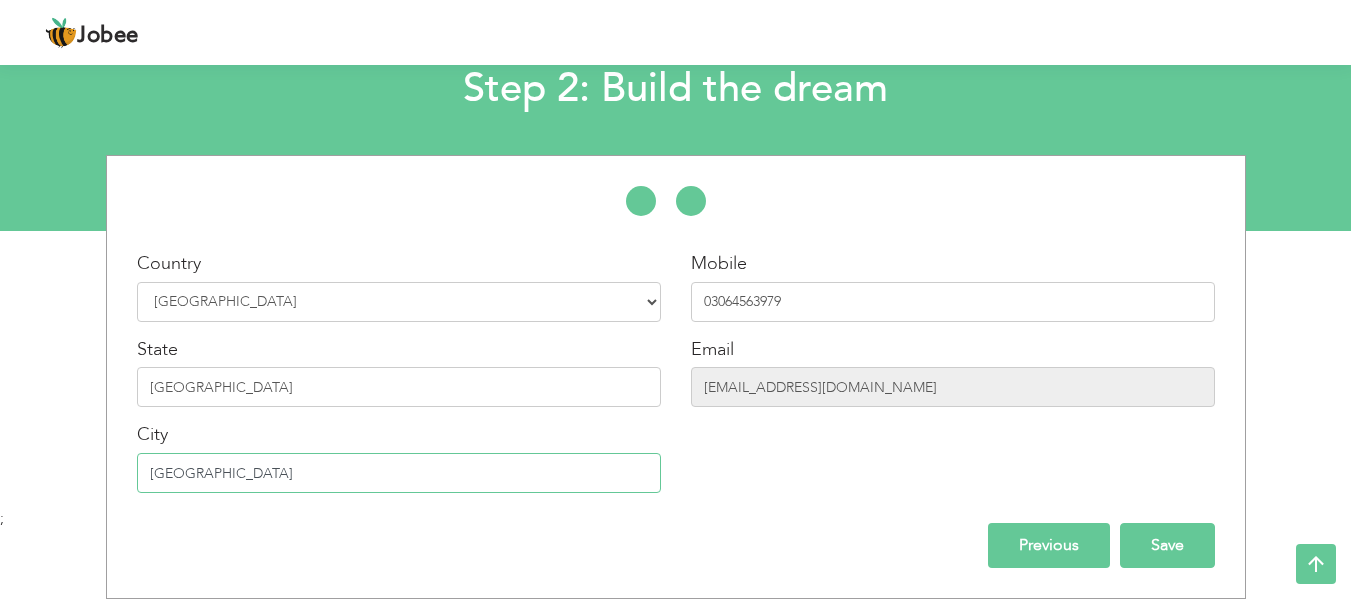 type on "[GEOGRAPHIC_DATA]" 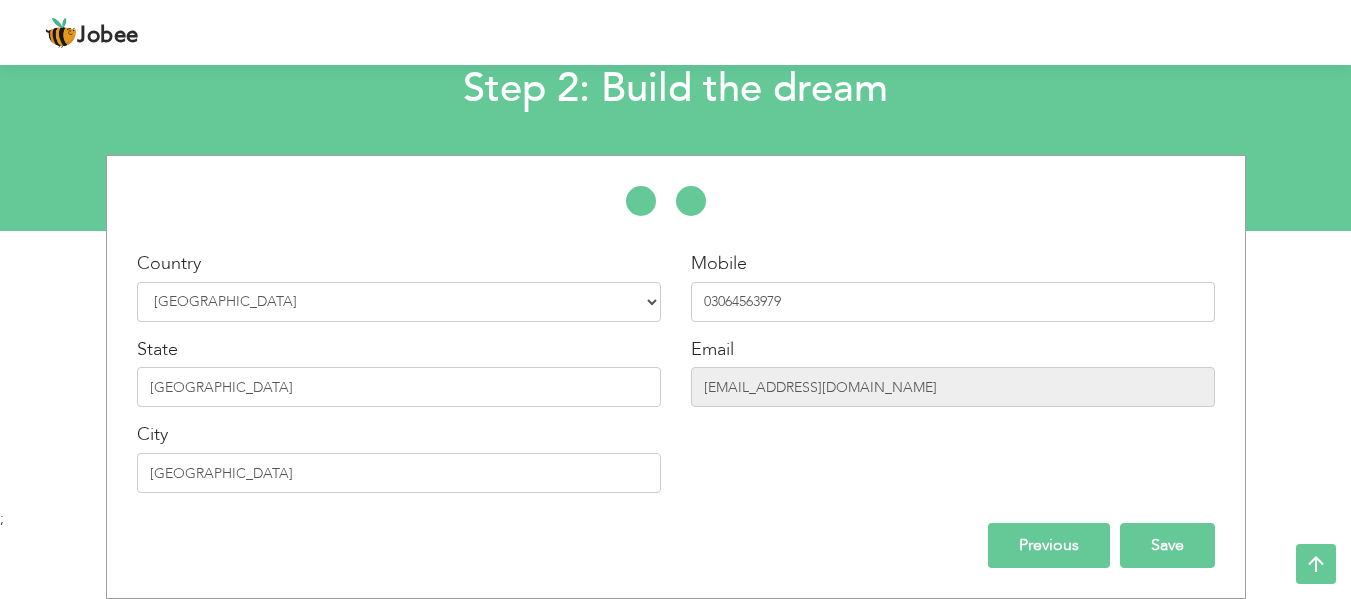 click on "Save" at bounding box center [1167, 545] 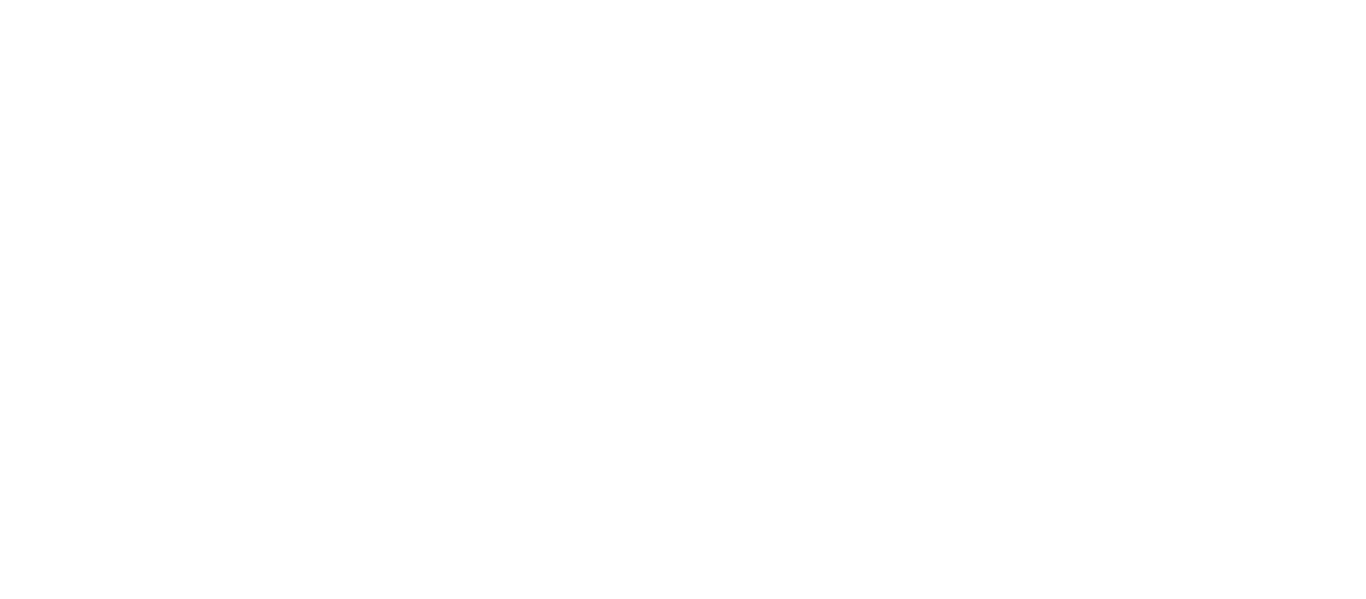 scroll, scrollTop: 0, scrollLeft: 0, axis: both 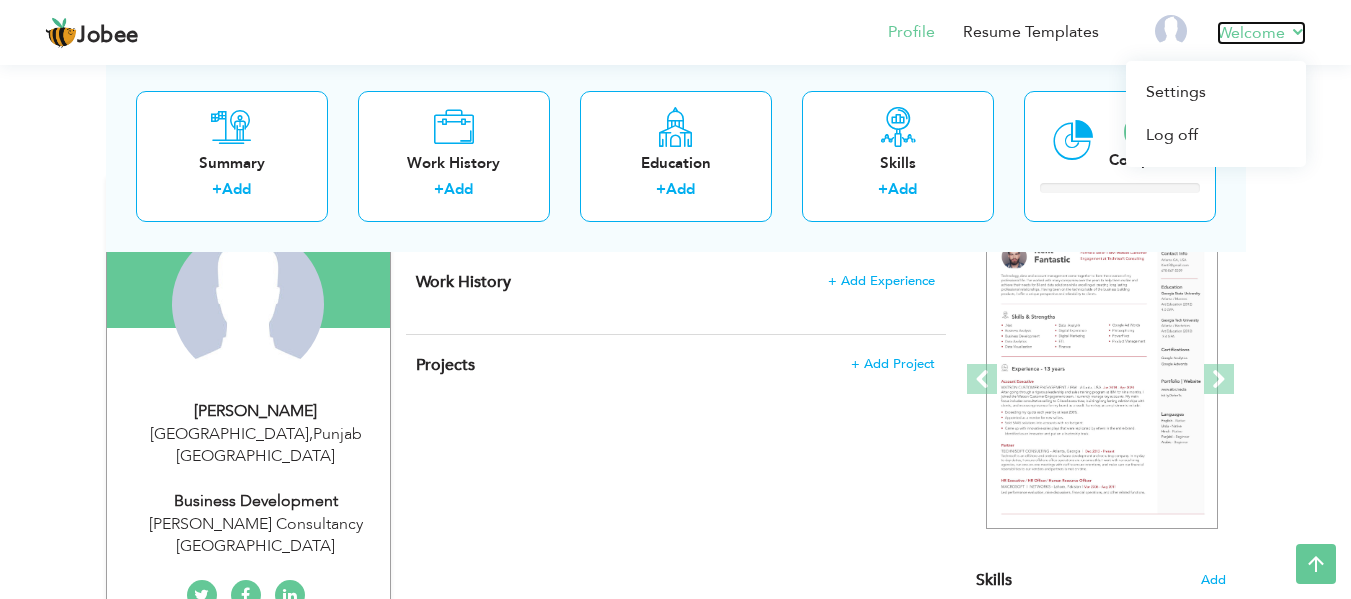 click on "Welcome" at bounding box center (1261, 33) 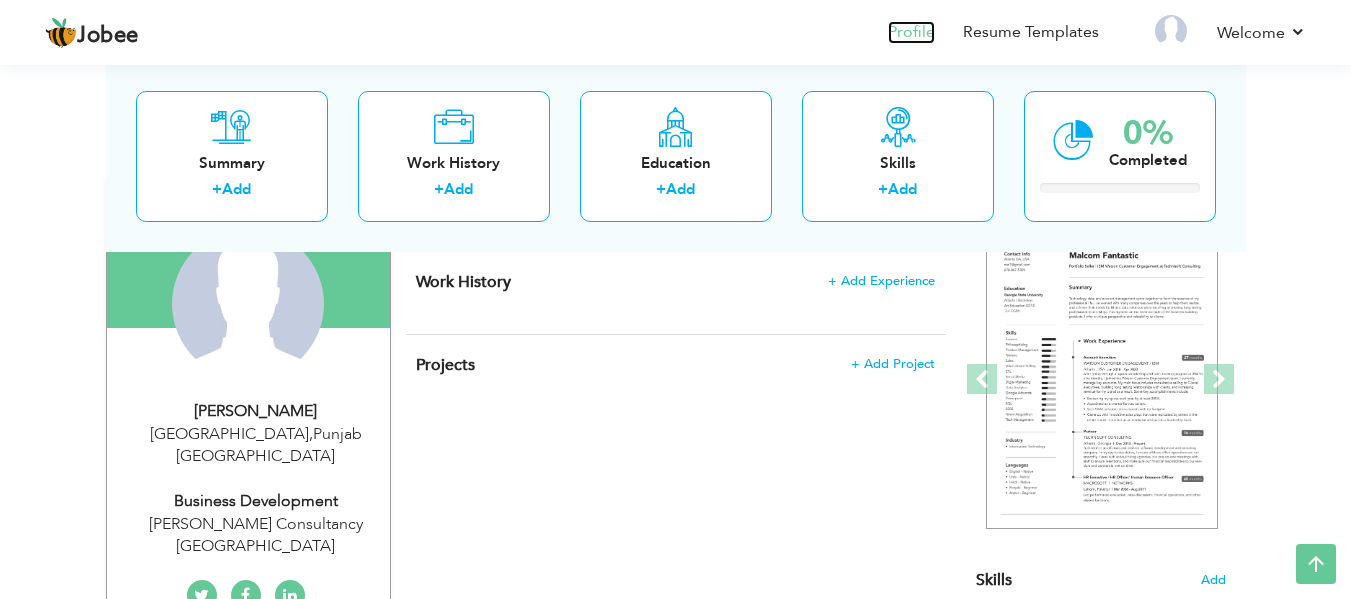 click on "Profile" at bounding box center (911, 32) 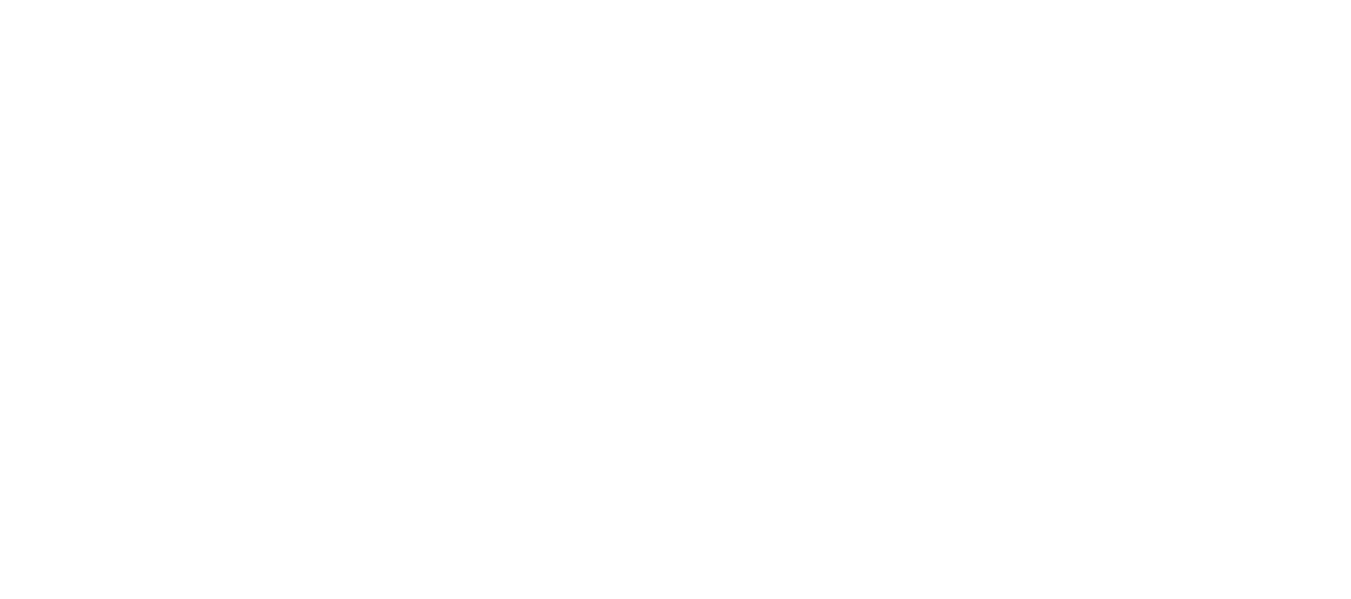 scroll, scrollTop: 0, scrollLeft: 0, axis: both 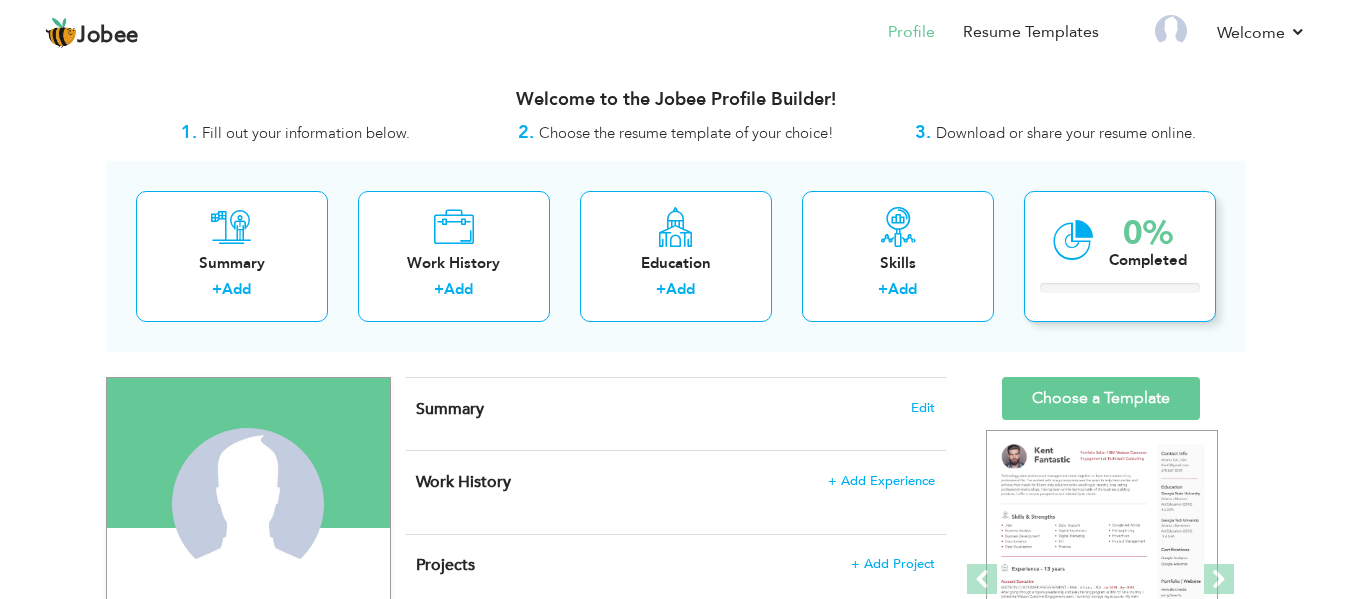 click on "0%" at bounding box center [1148, 233] 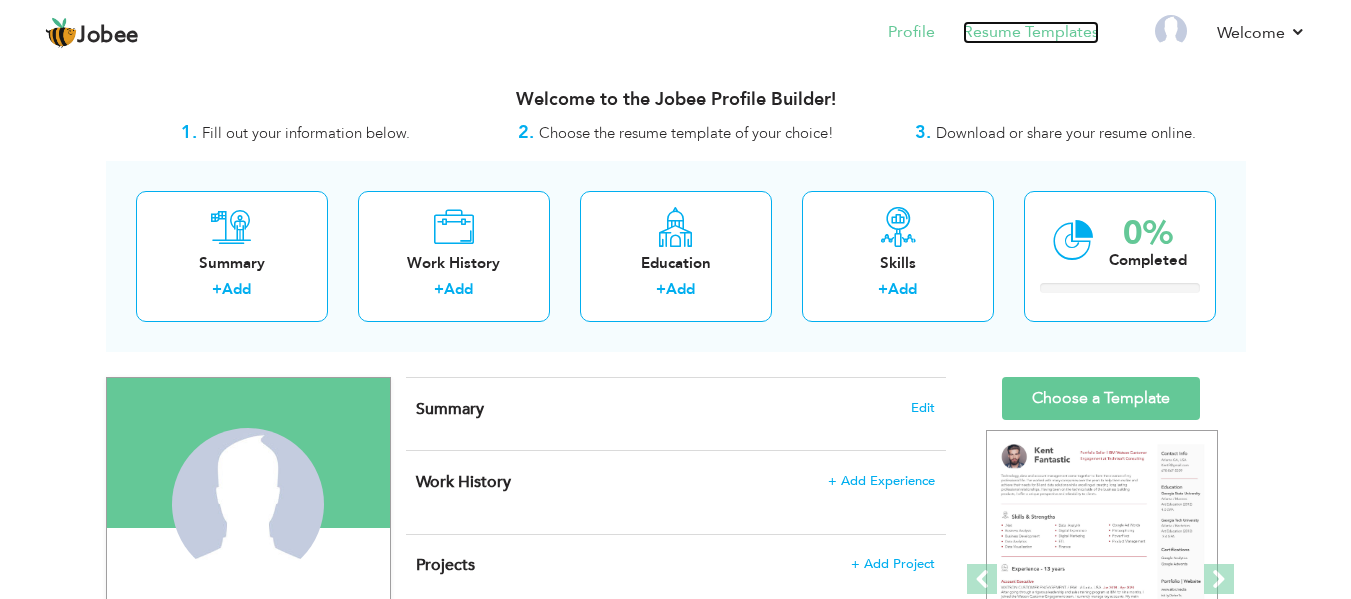 click on "Resume Templates" at bounding box center (1031, 32) 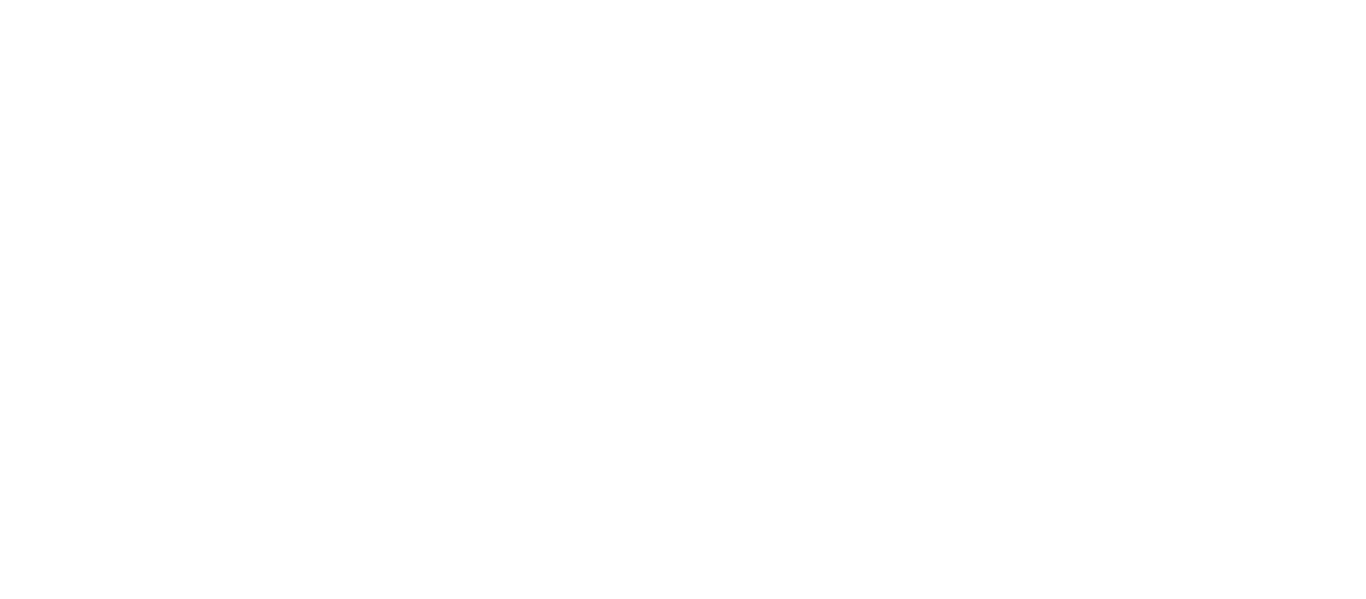 scroll, scrollTop: 0, scrollLeft: 0, axis: both 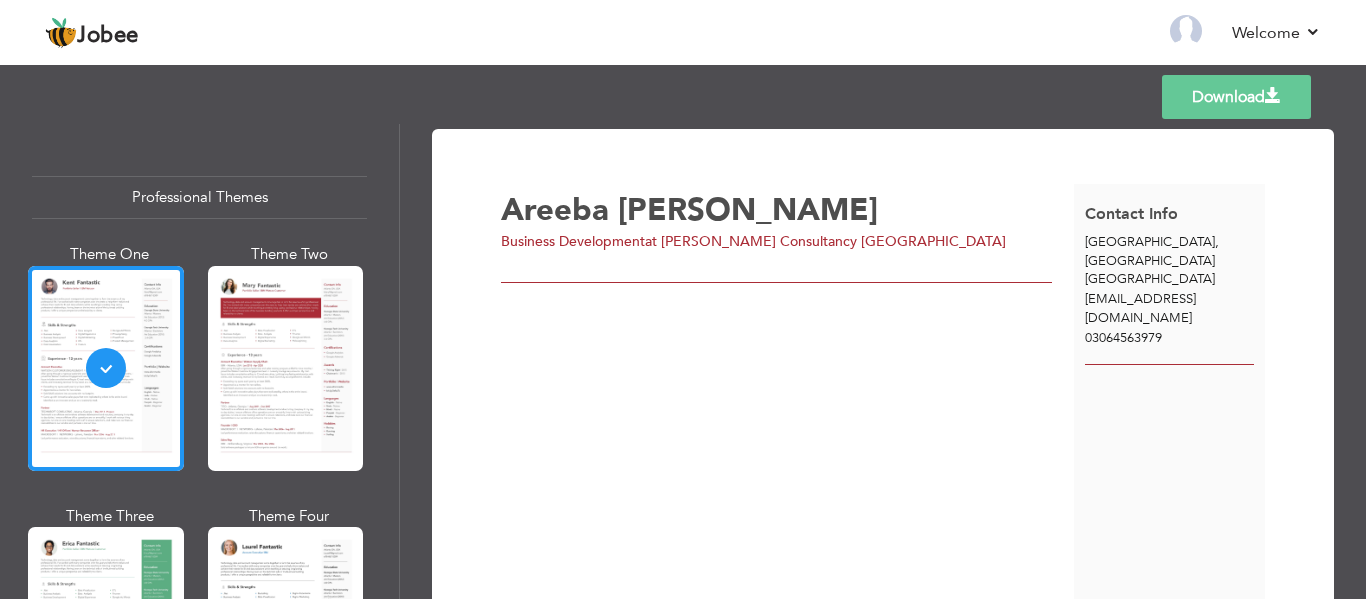 click on "Back to Profile
Resume Templates
Resume Templates
Cover Letters
About
My Resume
Welcome
Settings
Log off" at bounding box center [683, 34] 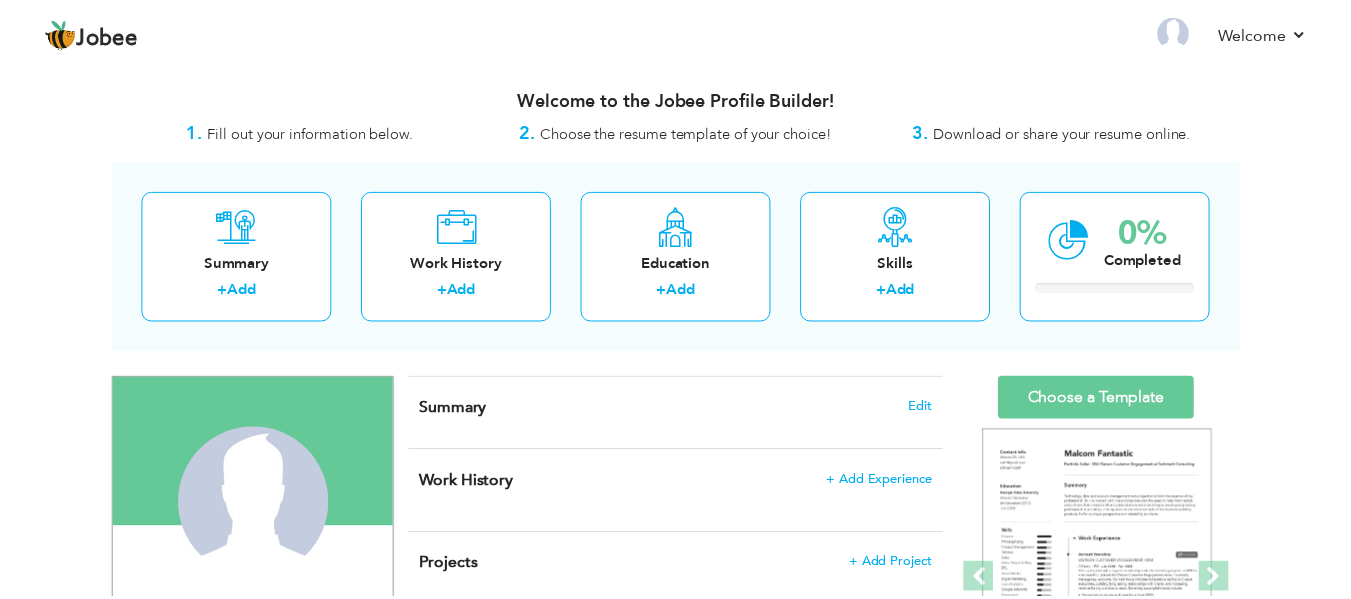 scroll, scrollTop: 0, scrollLeft: 0, axis: both 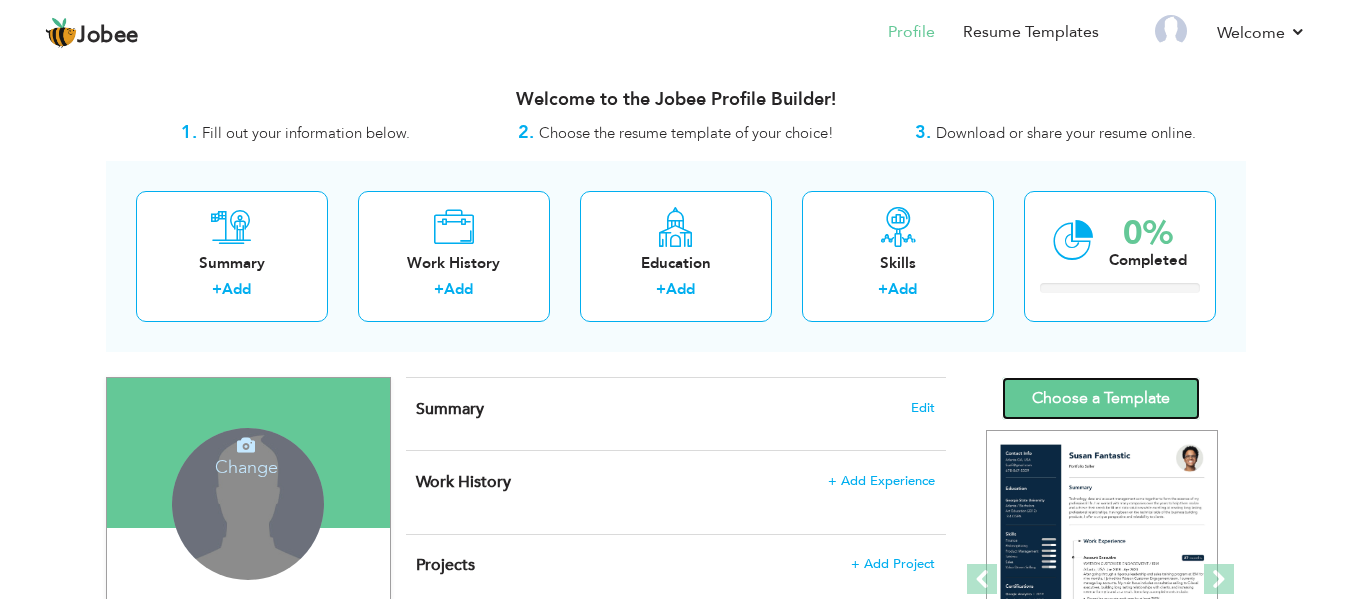 click on "Choose a Template" at bounding box center (1101, 398) 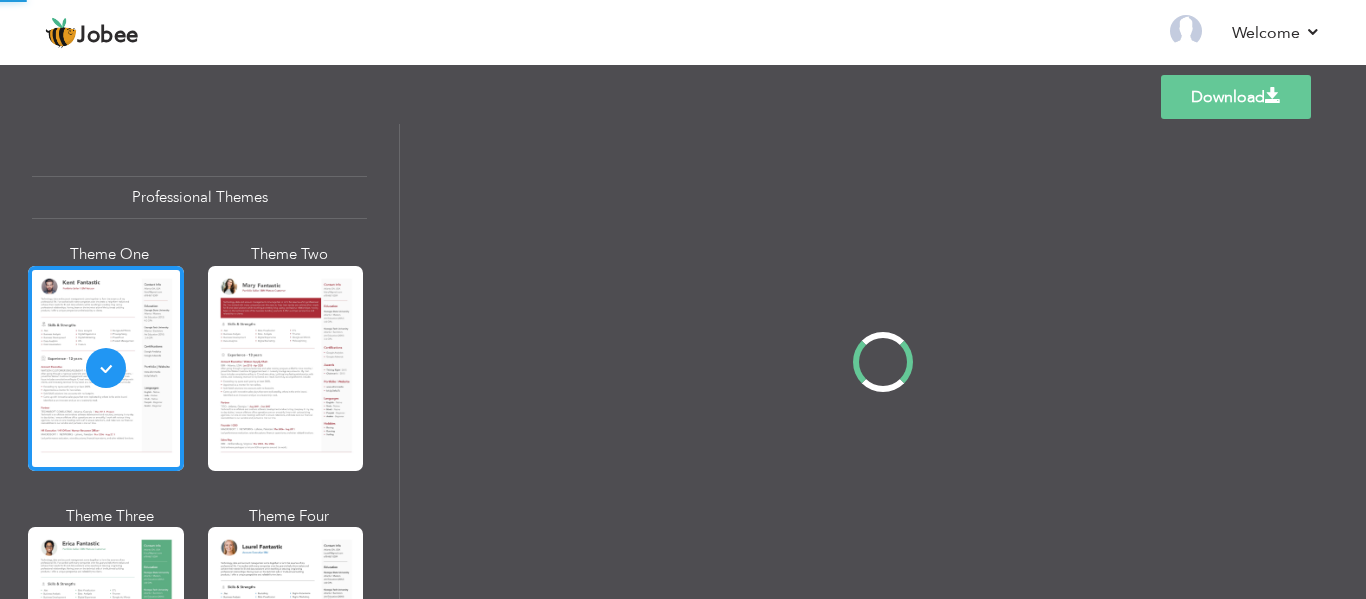 scroll, scrollTop: 0, scrollLeft: 0, axis: both 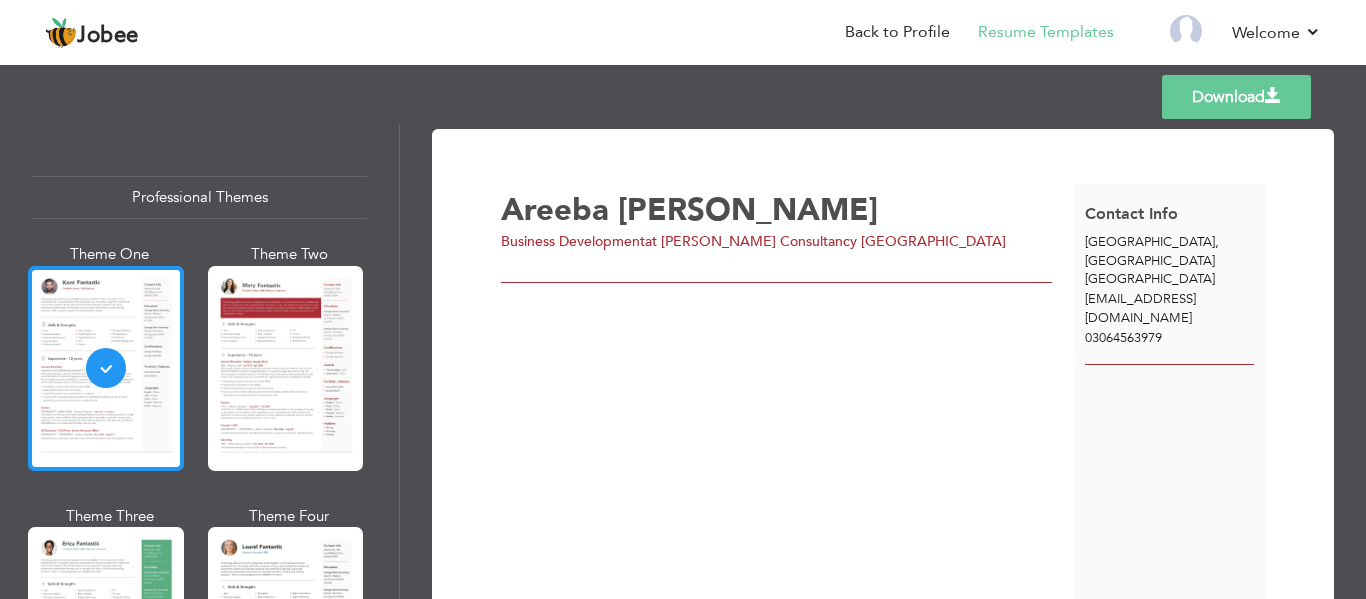 click at bounding box center [106, 368] 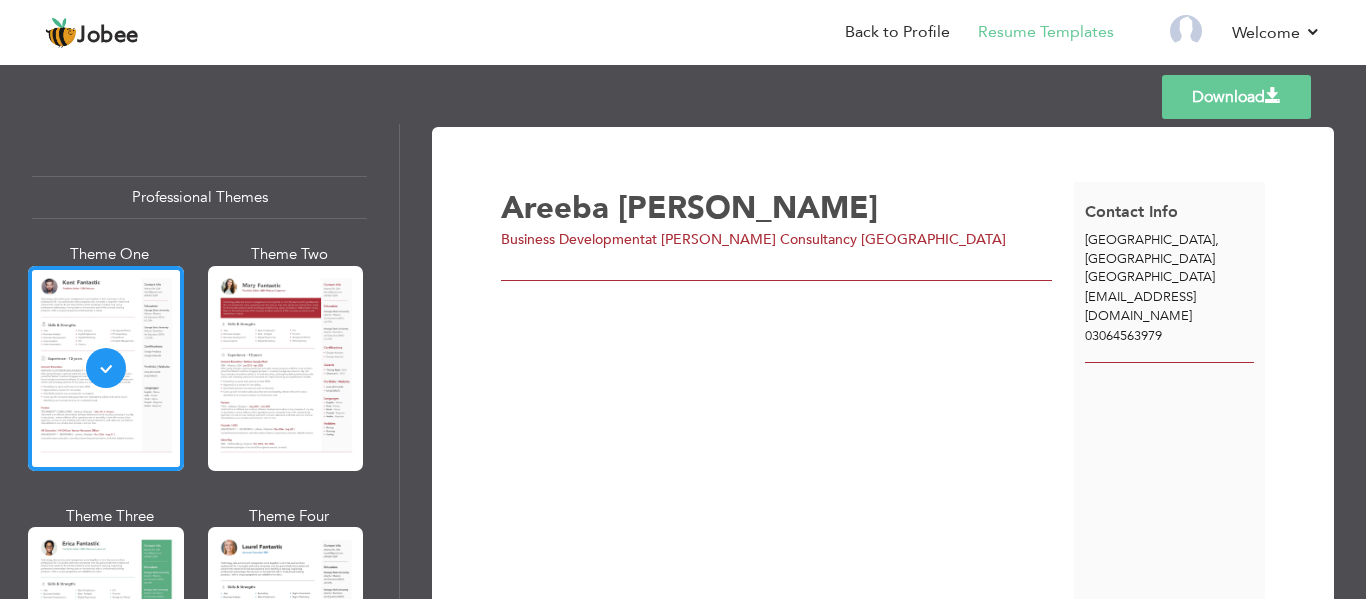 scroll, scrollTop: 0, scrollLeft: 0, axis: both 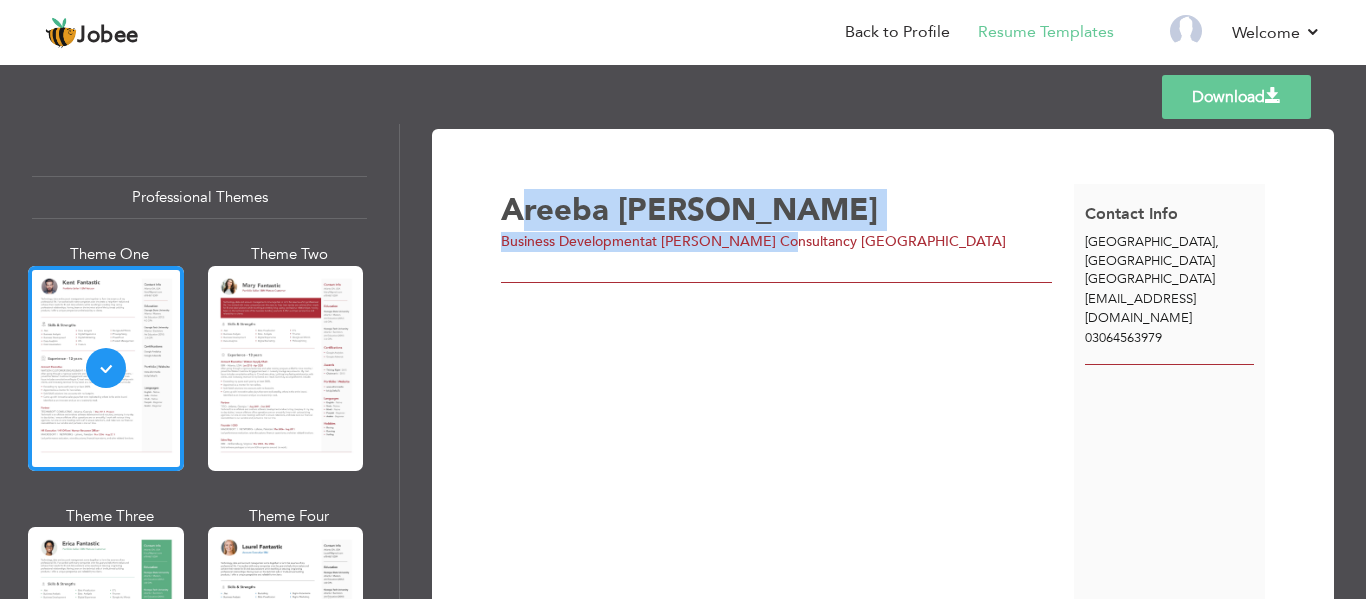 drag, startPoint x: 514, startPoint y: 202, endPoint x: 770, endPoint y: 234, distance: 257.99225 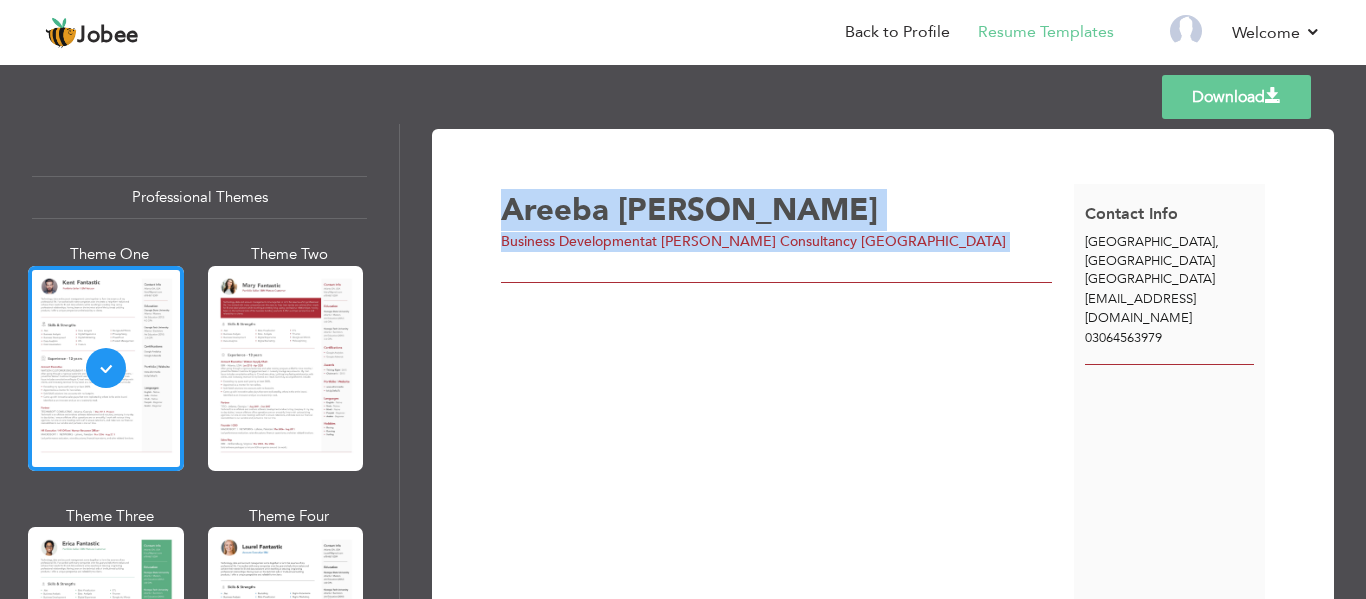 drag, startPoint x: 503, startPoint y: 207, endPoint x: 822, endPoint y: 262, distance: 323.70667 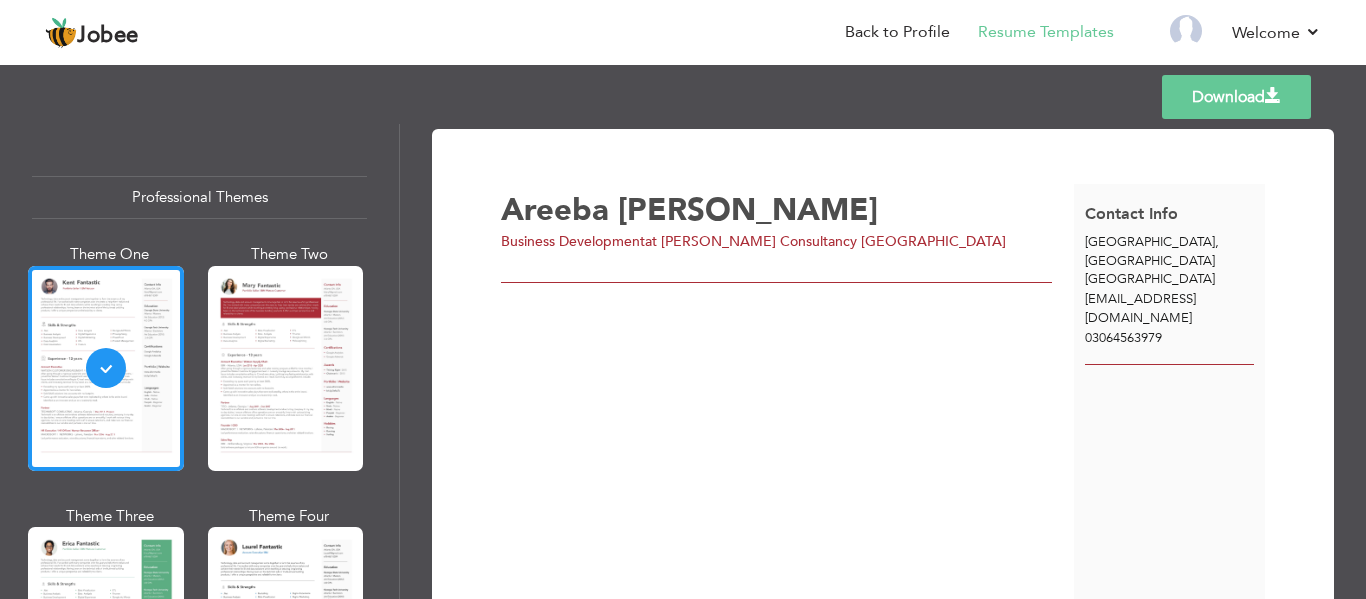 click on "Areeba   Arif
Business Development  at Maria Consultancy London" at bounding box center (788, 220) 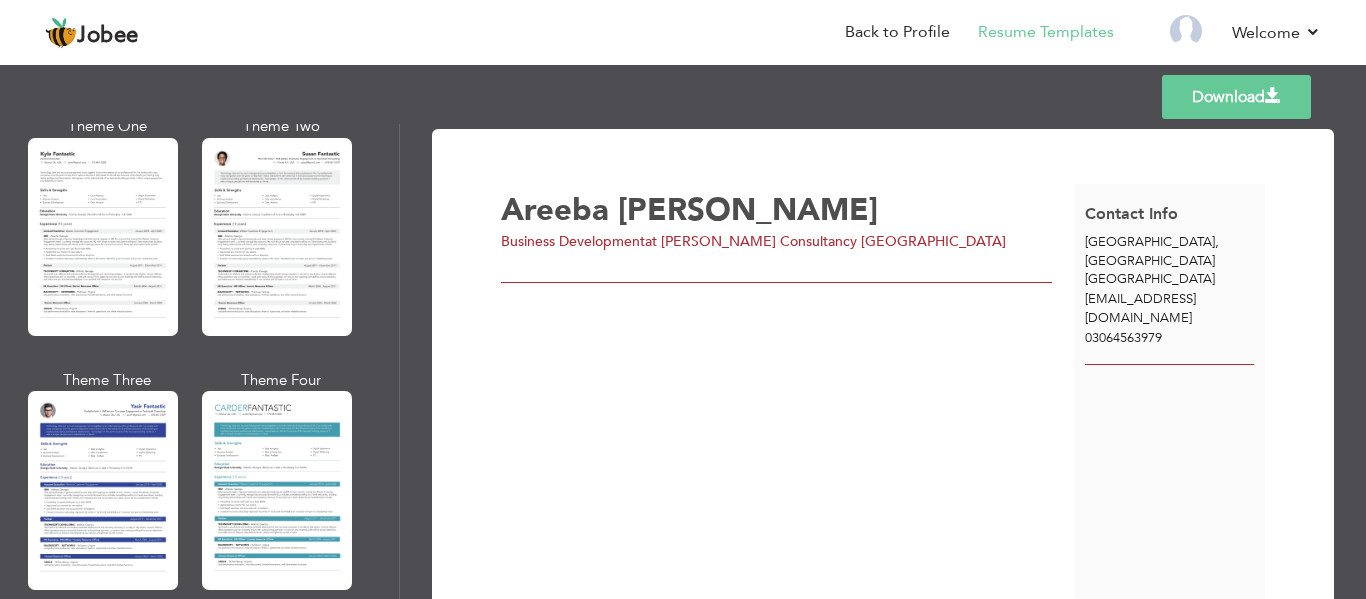 scroll, scrollTop: 3602, scrollLeft: 0, axis: vertical 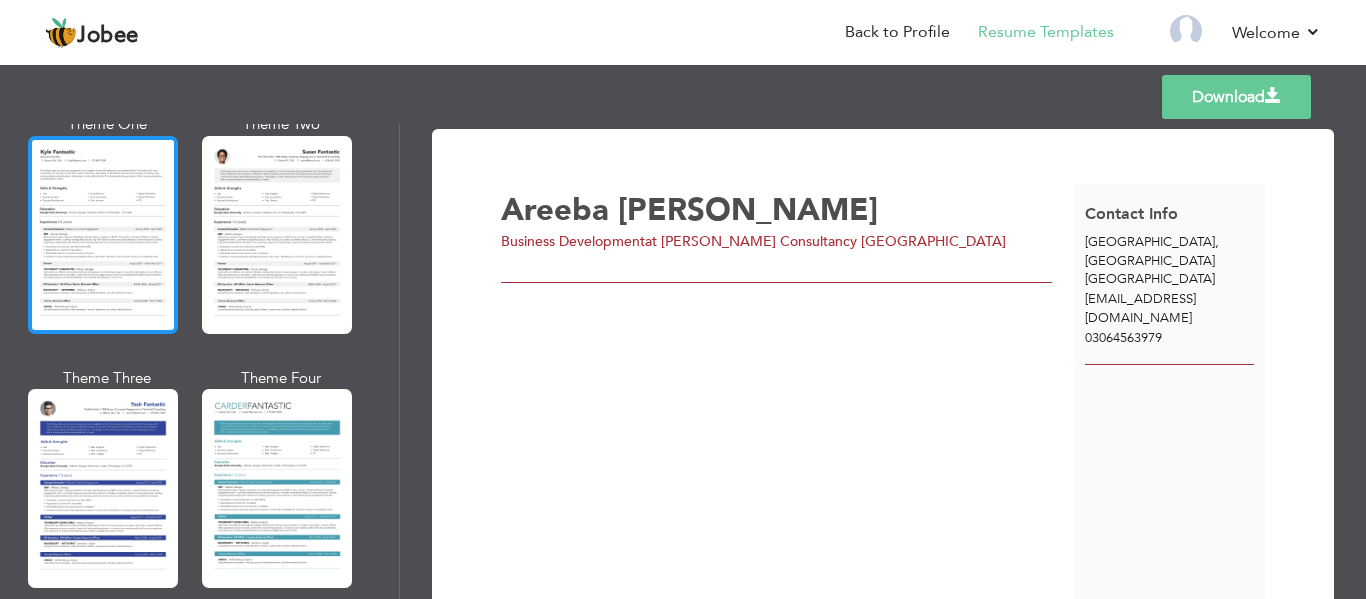 click at bounding box center (103, 235) 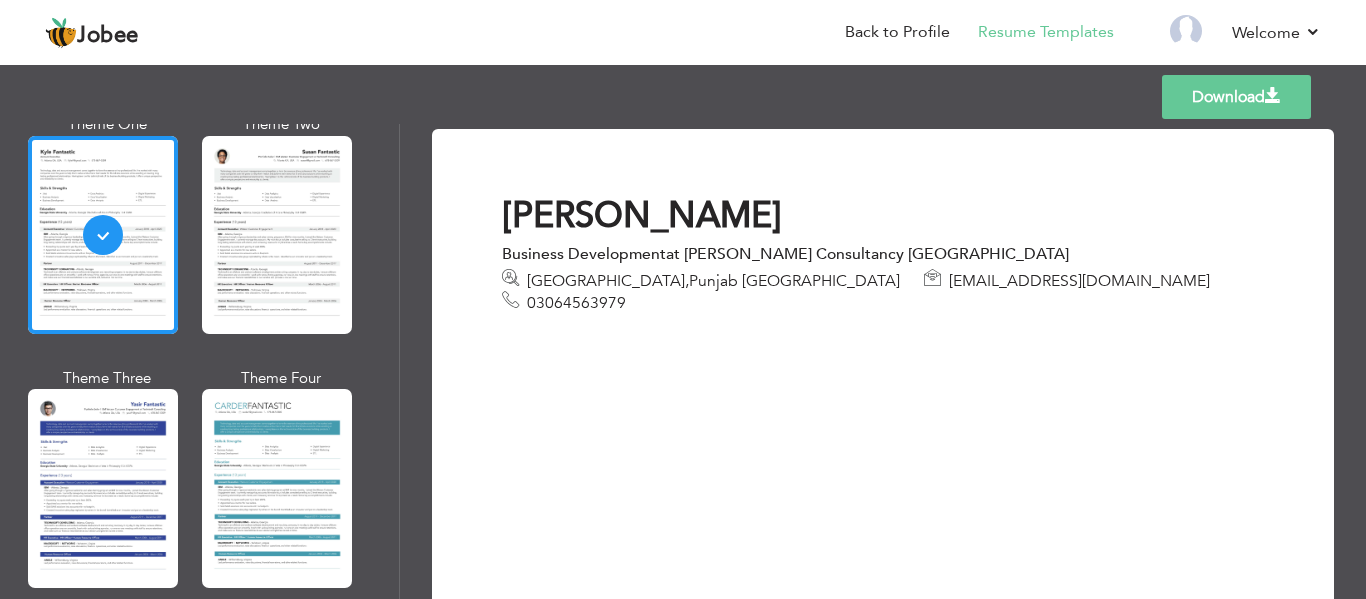 click on "at Maria Consultancy London" at bounding box center (867, 254) 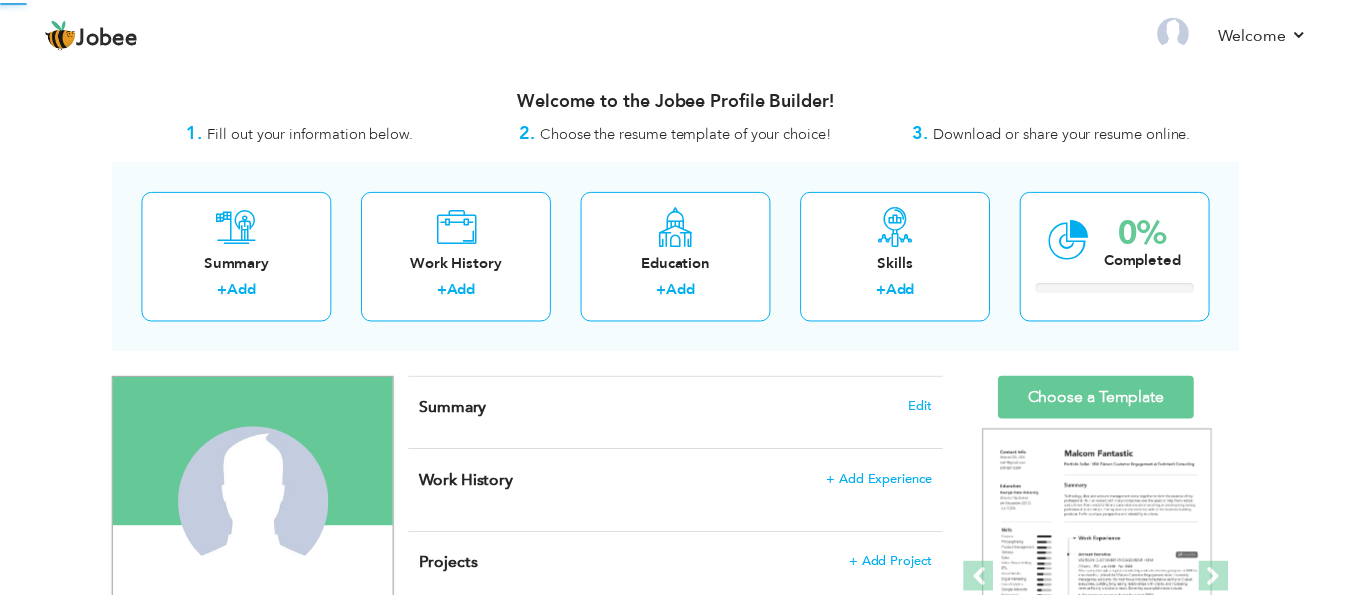 scroll, scrollTop: 0, scrollLeft: 0, axis: both 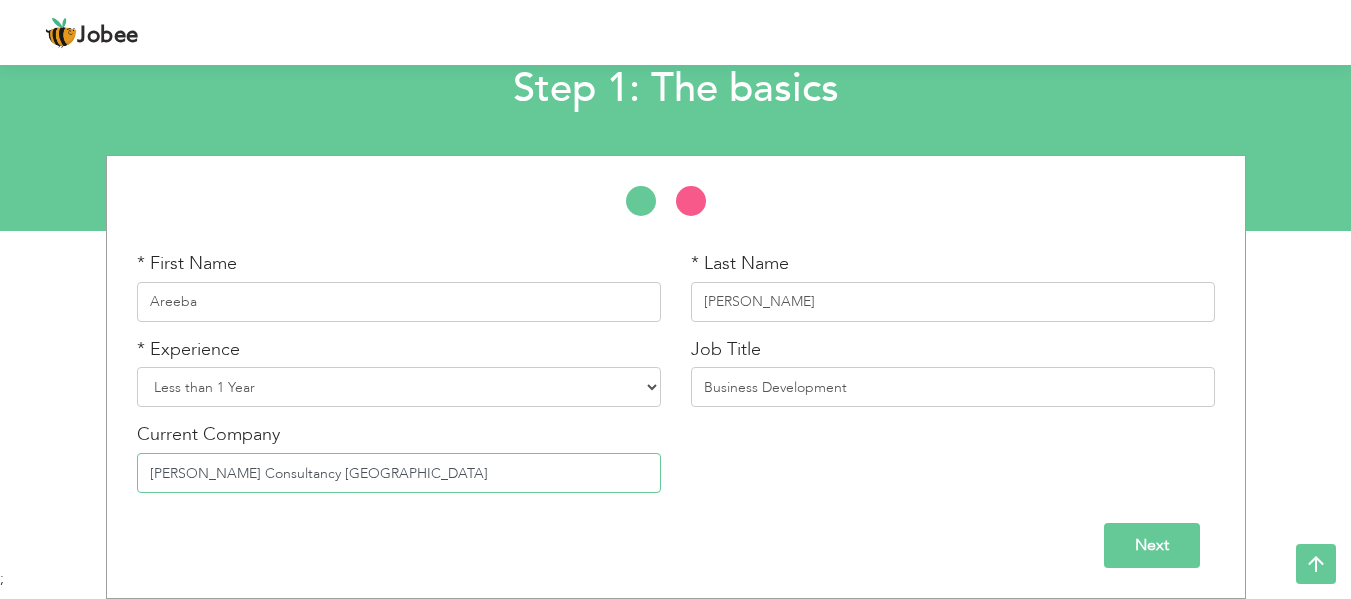 drag, startPoint x: 322, startPoint y: 472, endPoint x: 146, endPoint y: 468, distance: 176.04546 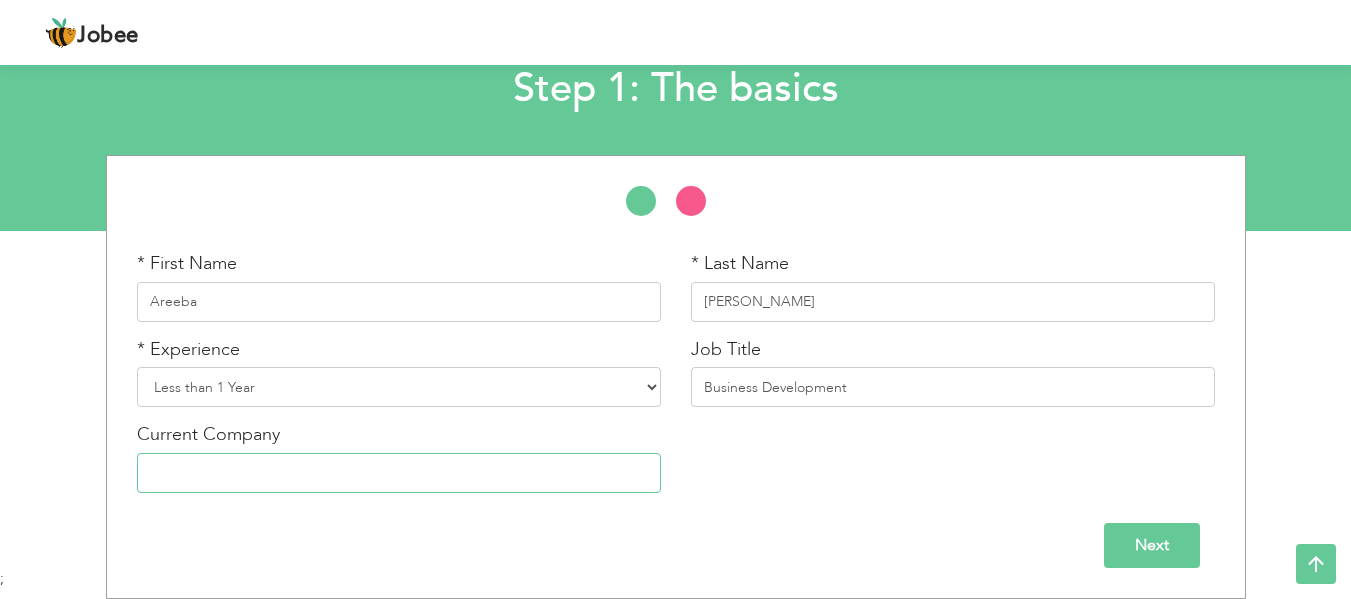 type 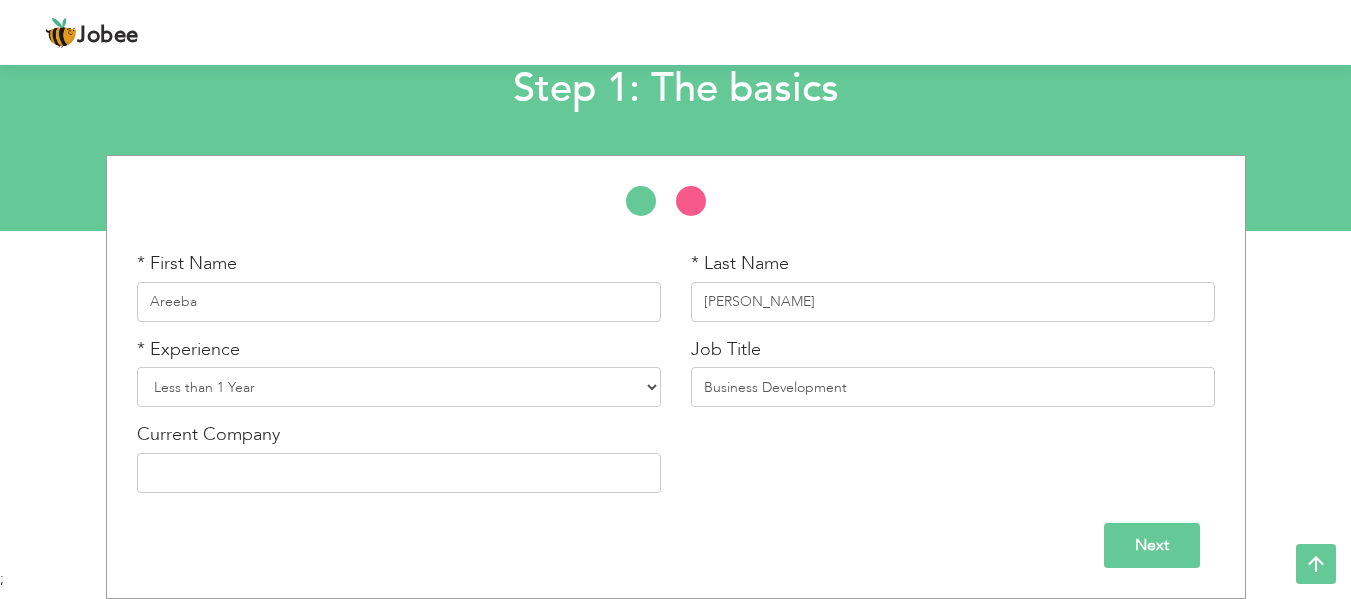 click on "Next" at bounding box center [1152, 545] 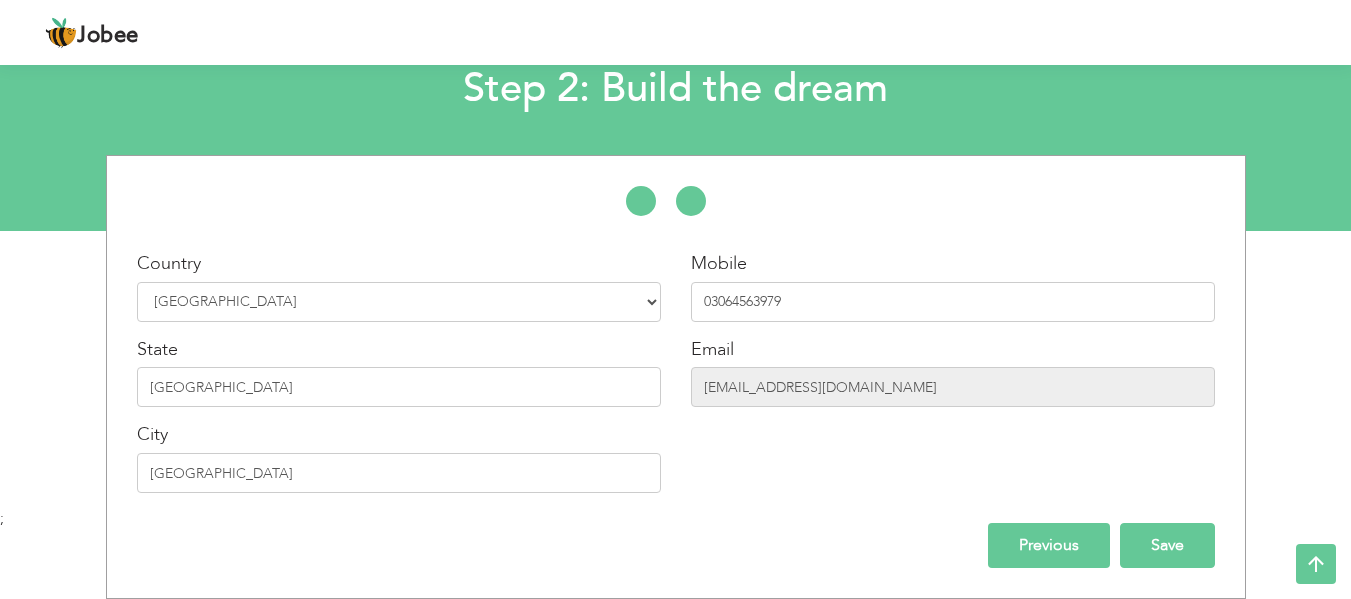 click on "Save" at bounding box center (1167, 545) 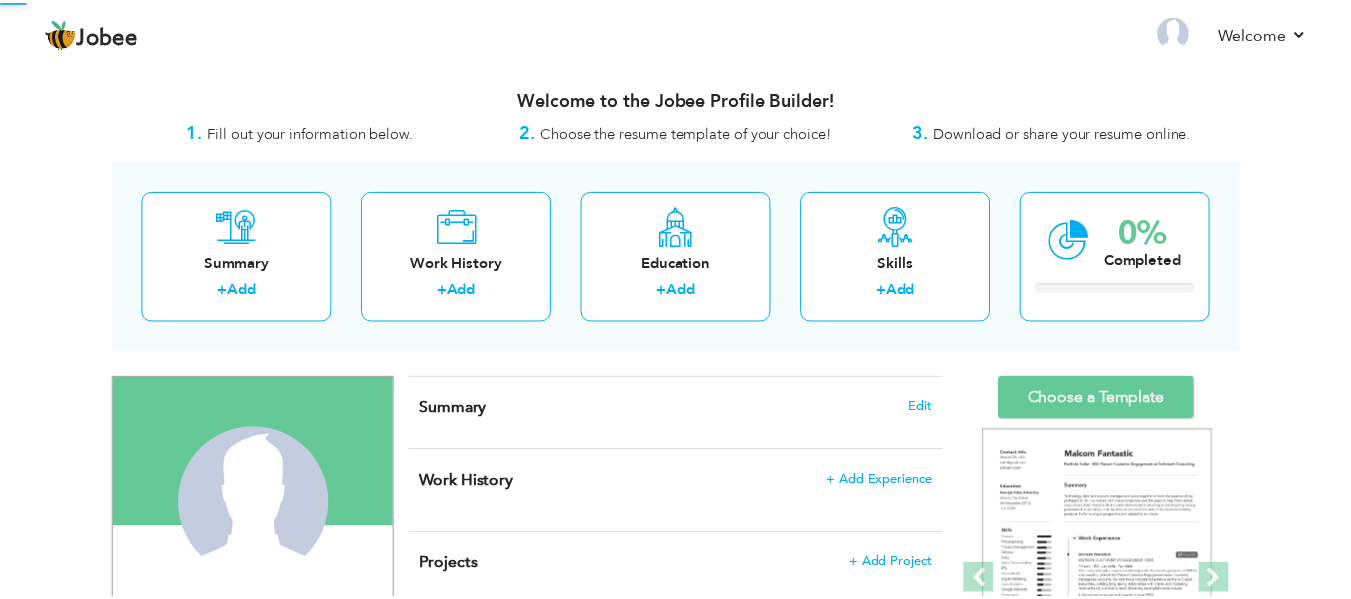 scroll, scrollTop: 0, scrollLeft: 0, axis: both 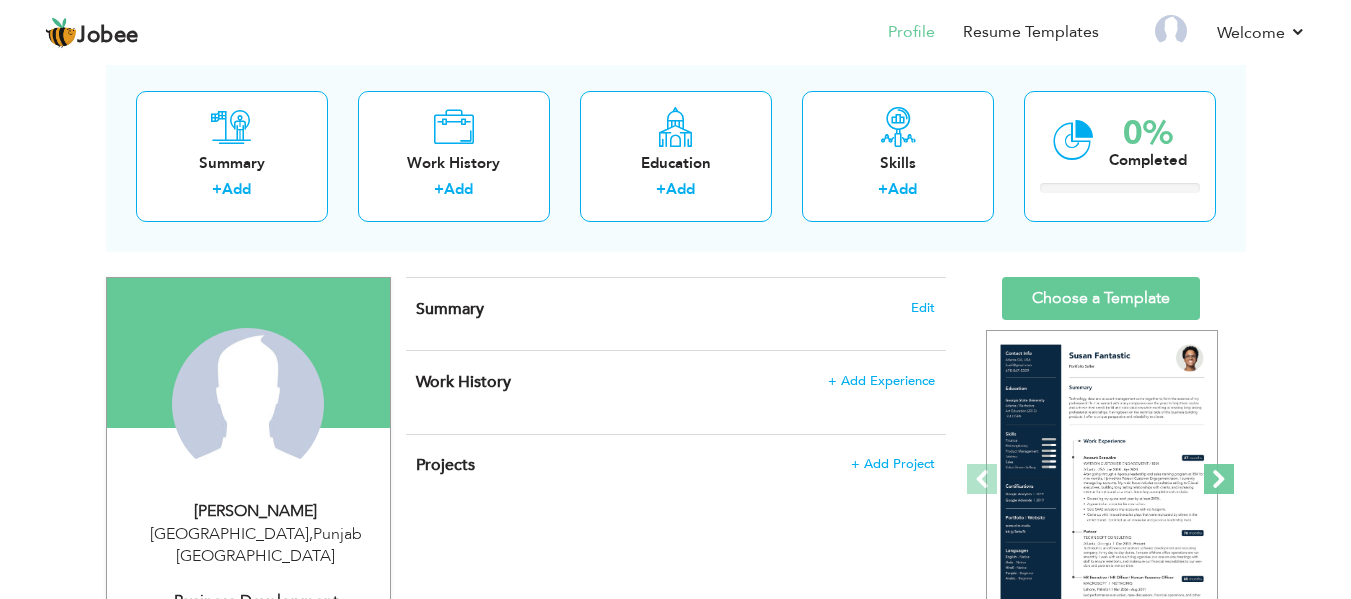 click at bounding box center [1219, 479] 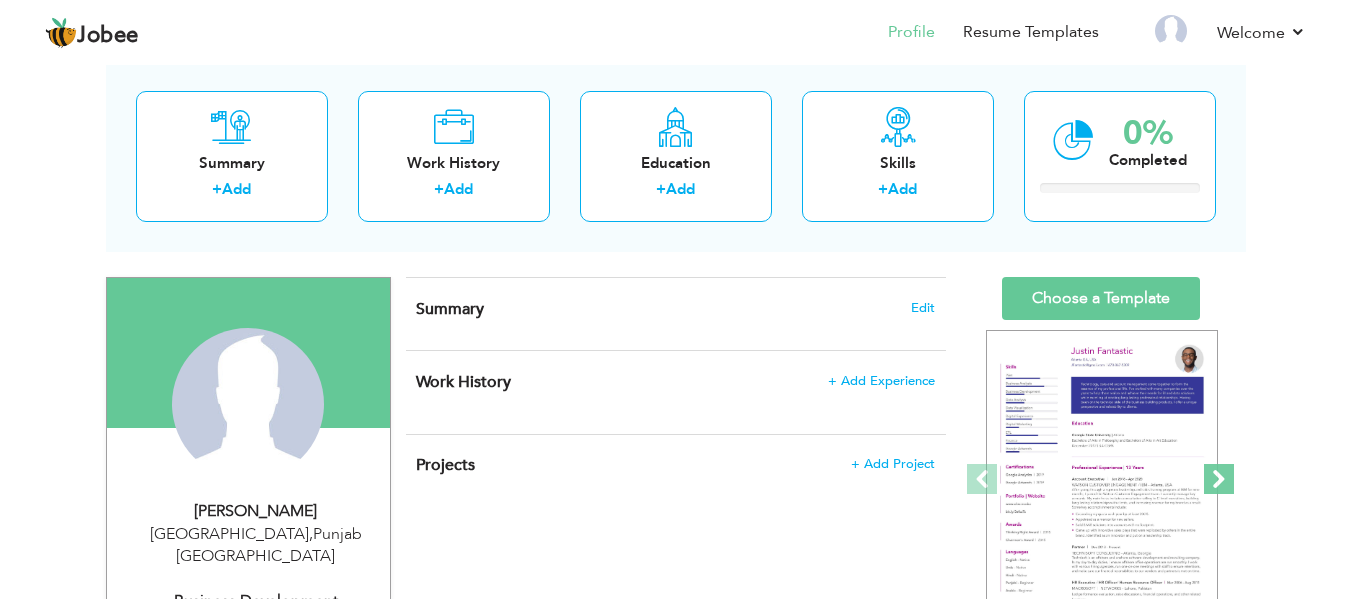 click at bounding box center (1219, 479) 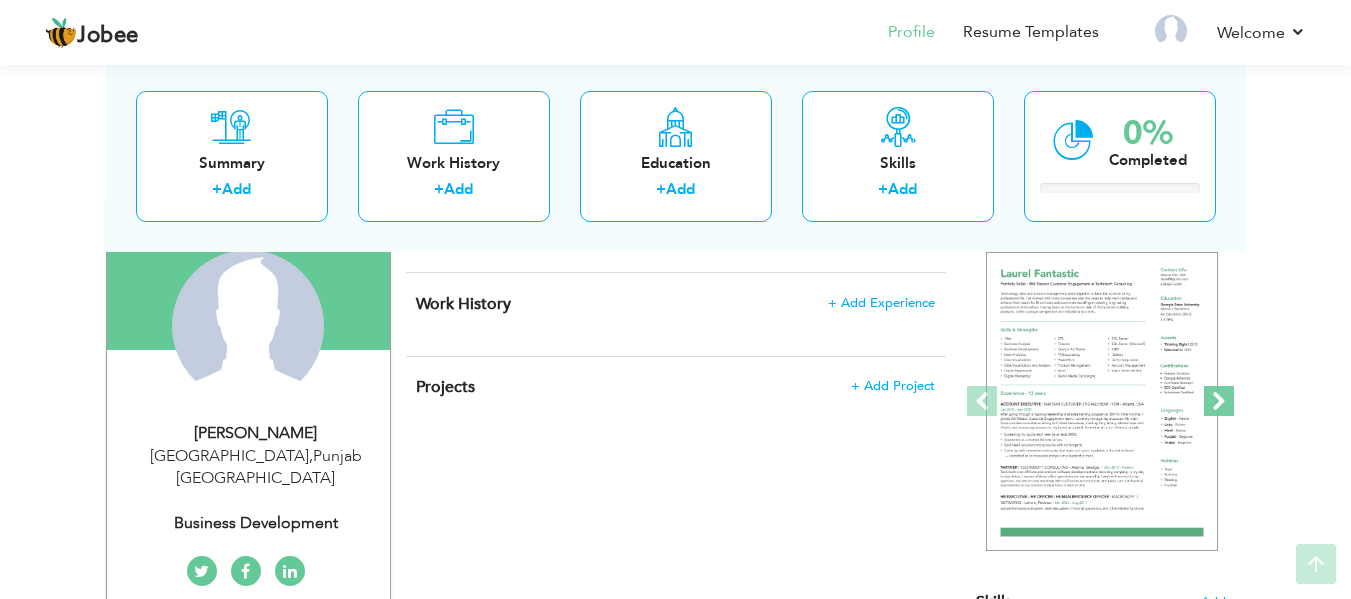 scroll, scrollTop: 200, scrollLeft: 0, axis: vertical 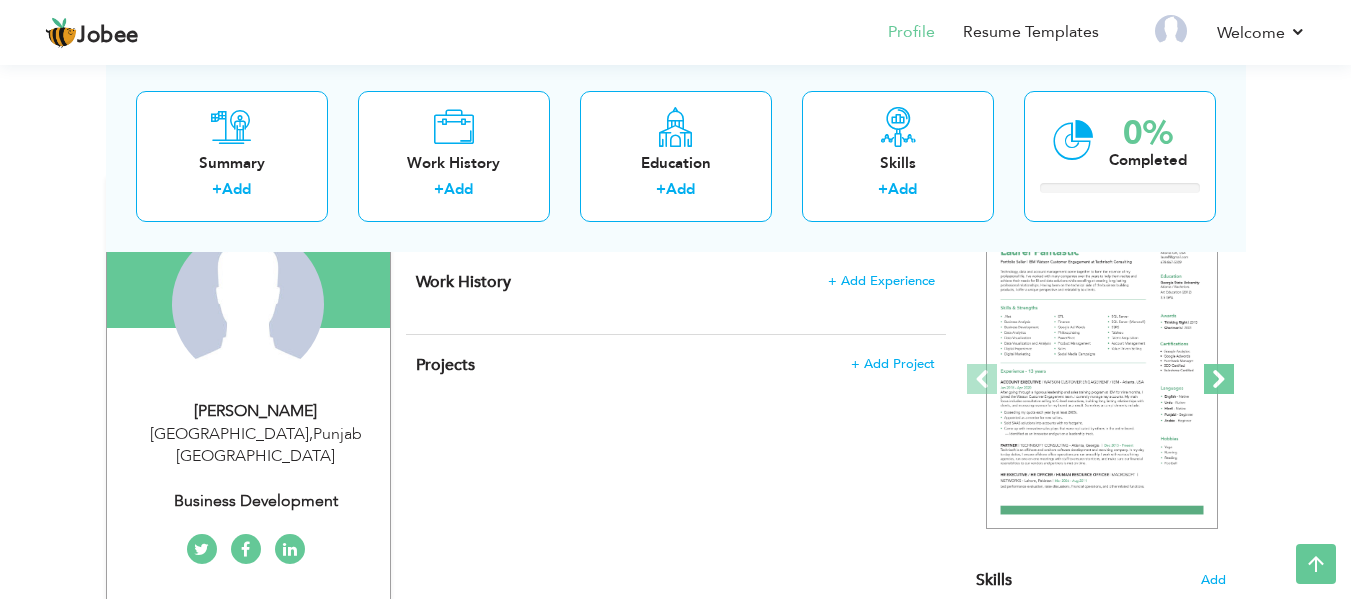 click at bounding box center (1219, 379) 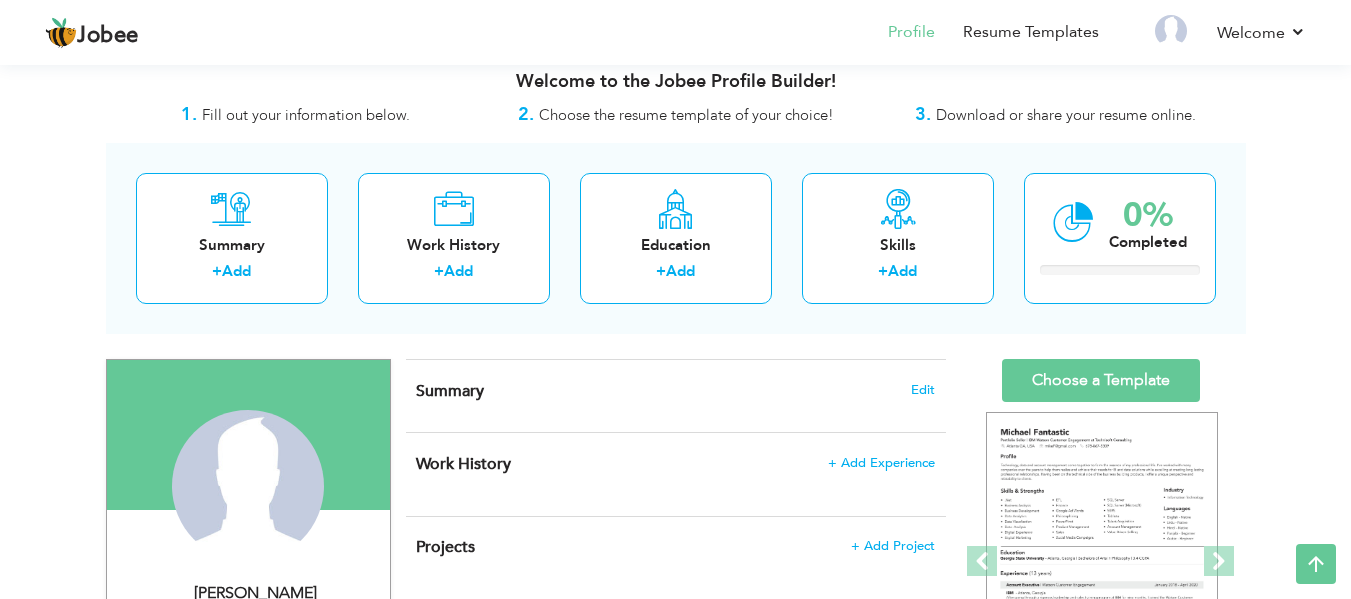 scroll, scrollTop: 0, scrollLeft: 0, axis: both 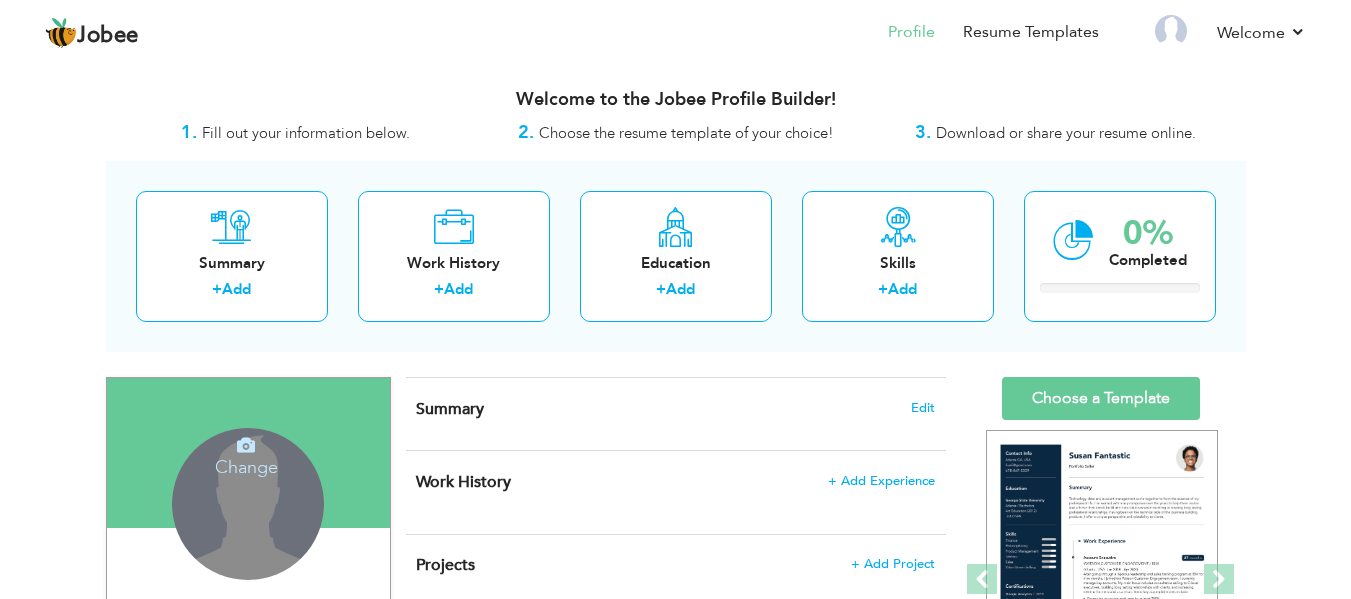 click on "Change
Remove" at bounding box center (248, 504) 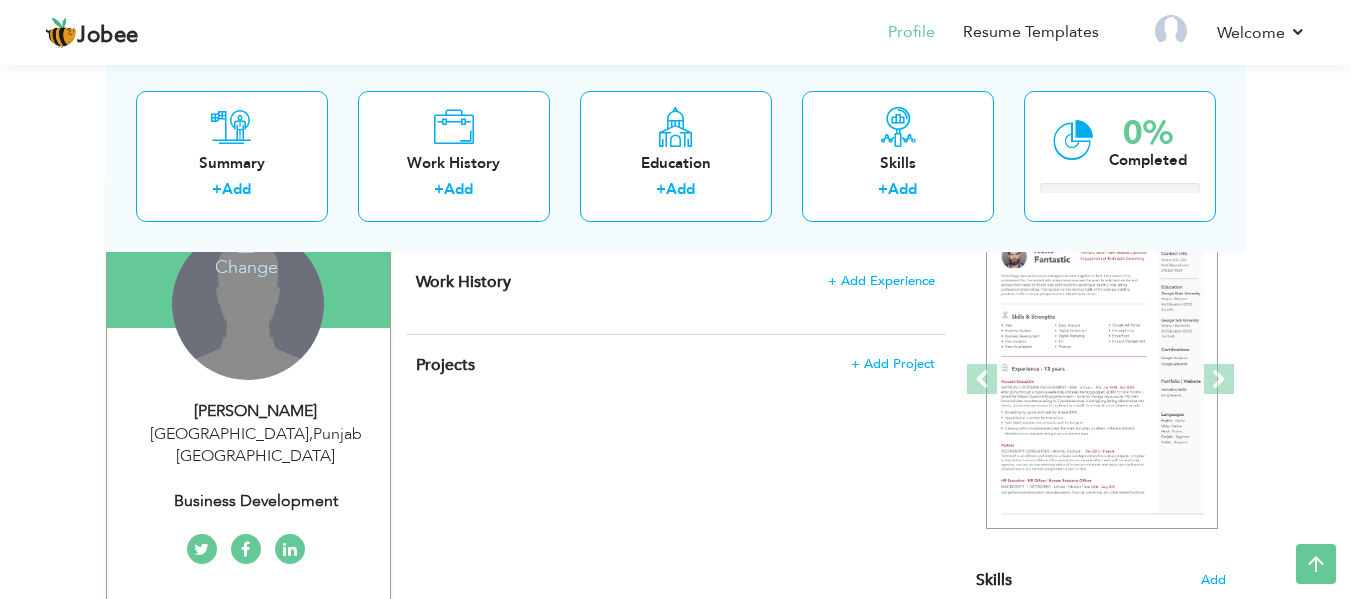 scroll, scrollTop: 100, scrollLeft: 0, axis: vertical 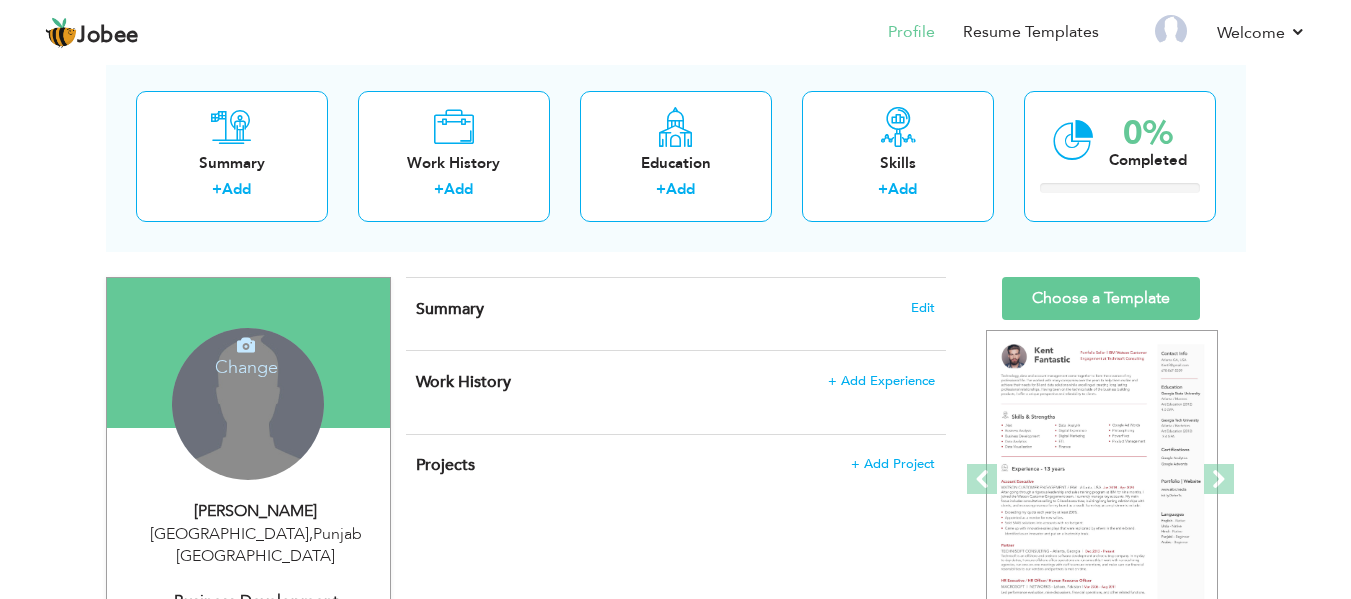 click at bounding box center [246, 345] 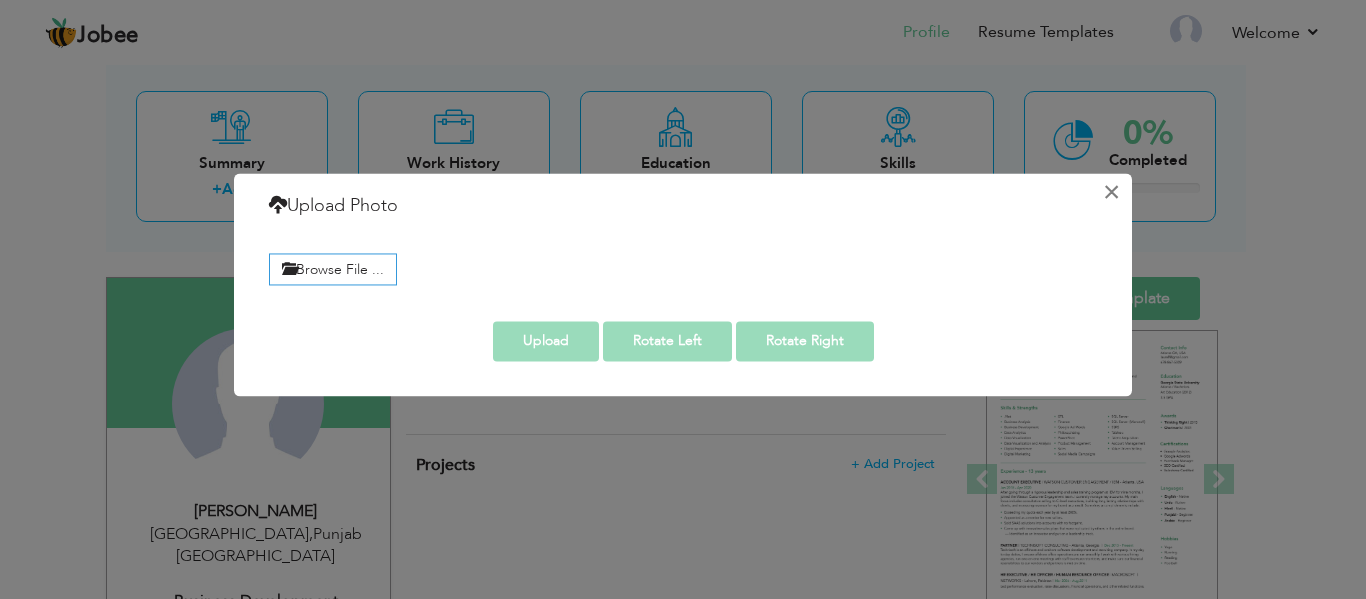 click on "×" at bounding box center (1111, 192) 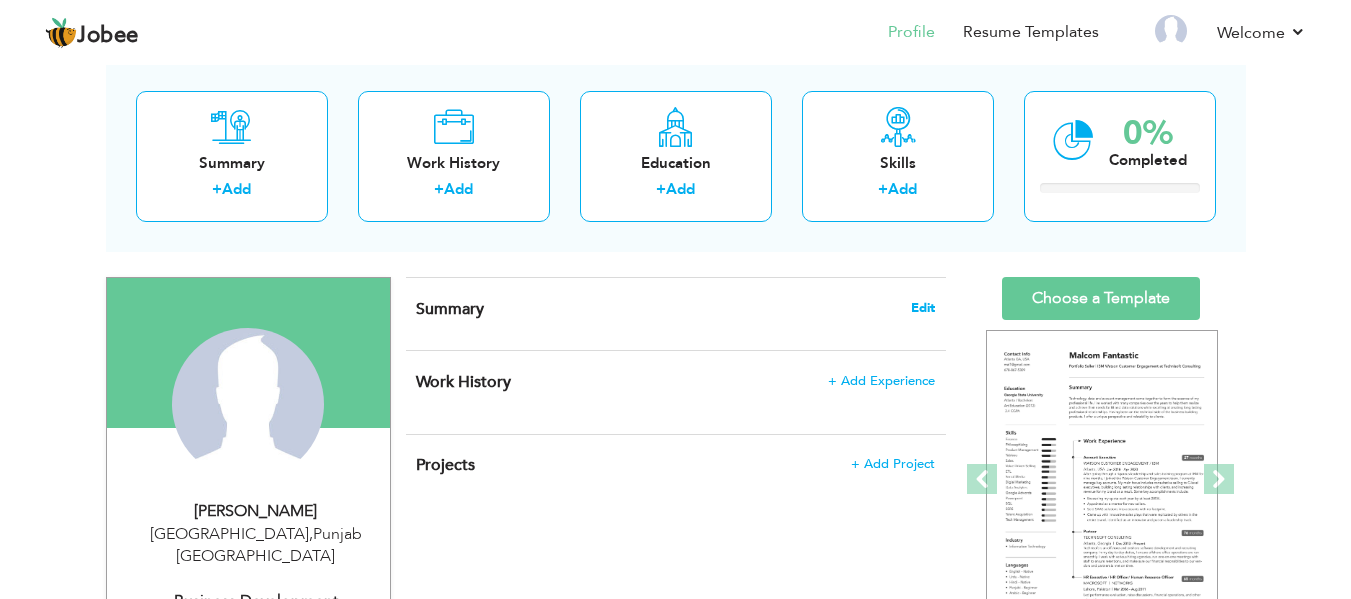 click on "Edit" at bounding box center (923, 308) 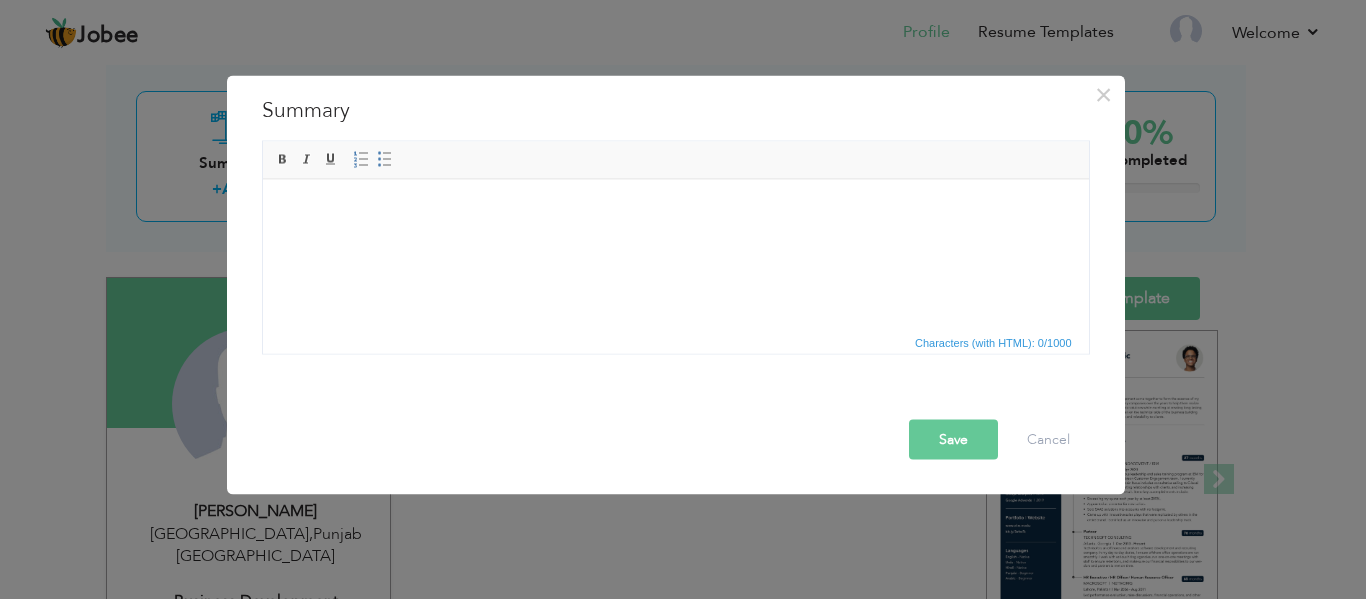 click at bounding box center [675, 209] 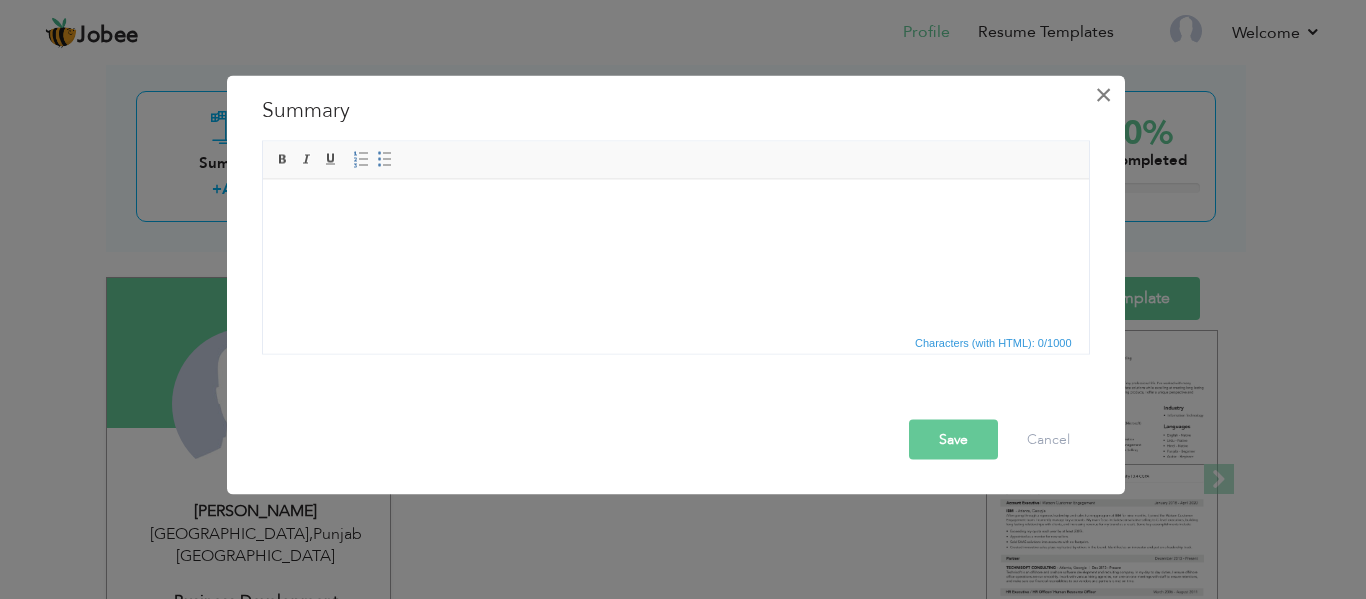 click on "×" at bounding box center [1103, 94] 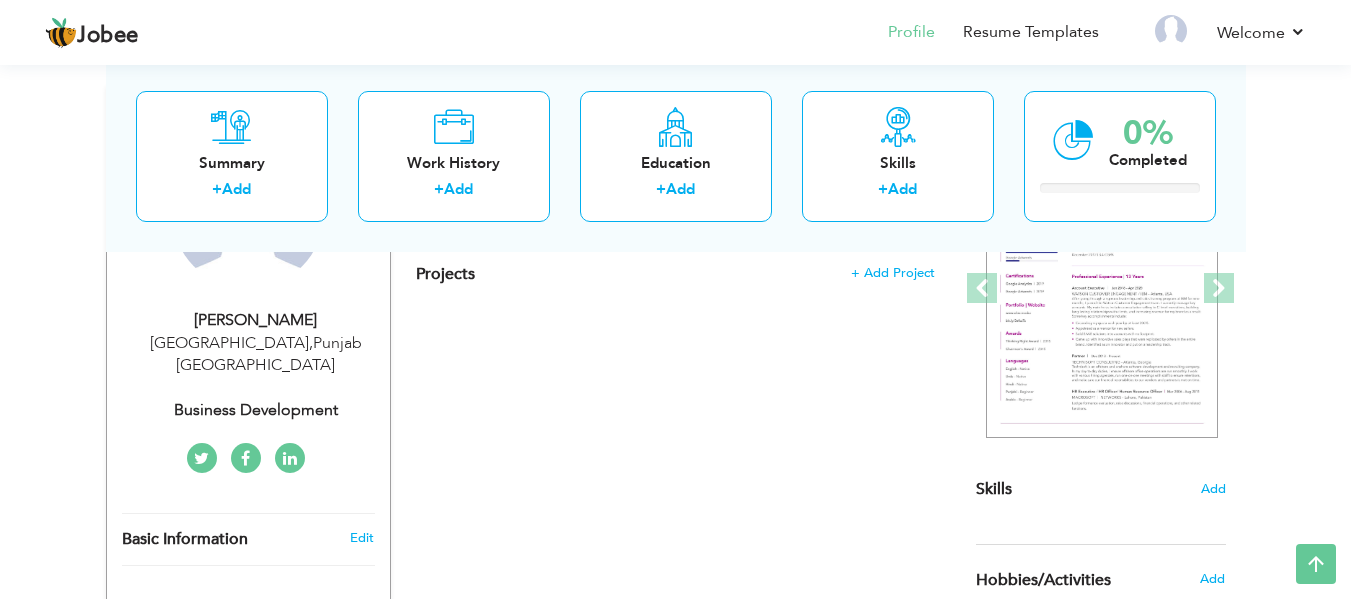 scroll, scrollTop: 0, scrollLeft: 0, axis: both 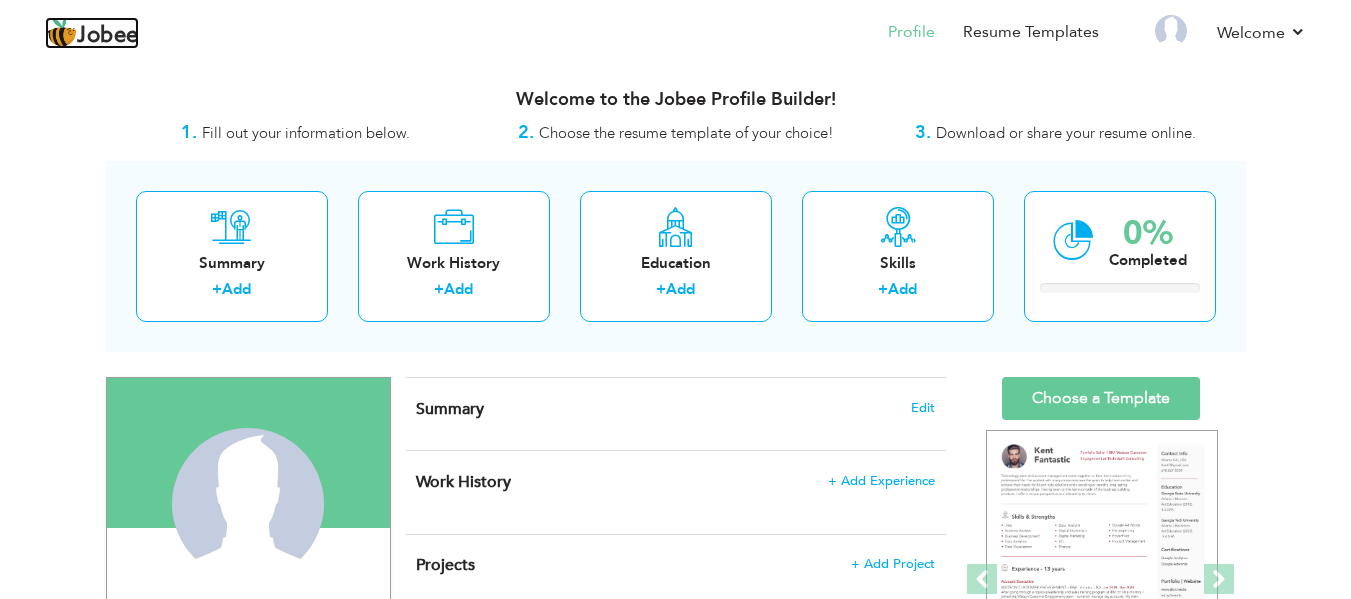 click on "Jobee" at bounding box center [108, 36] 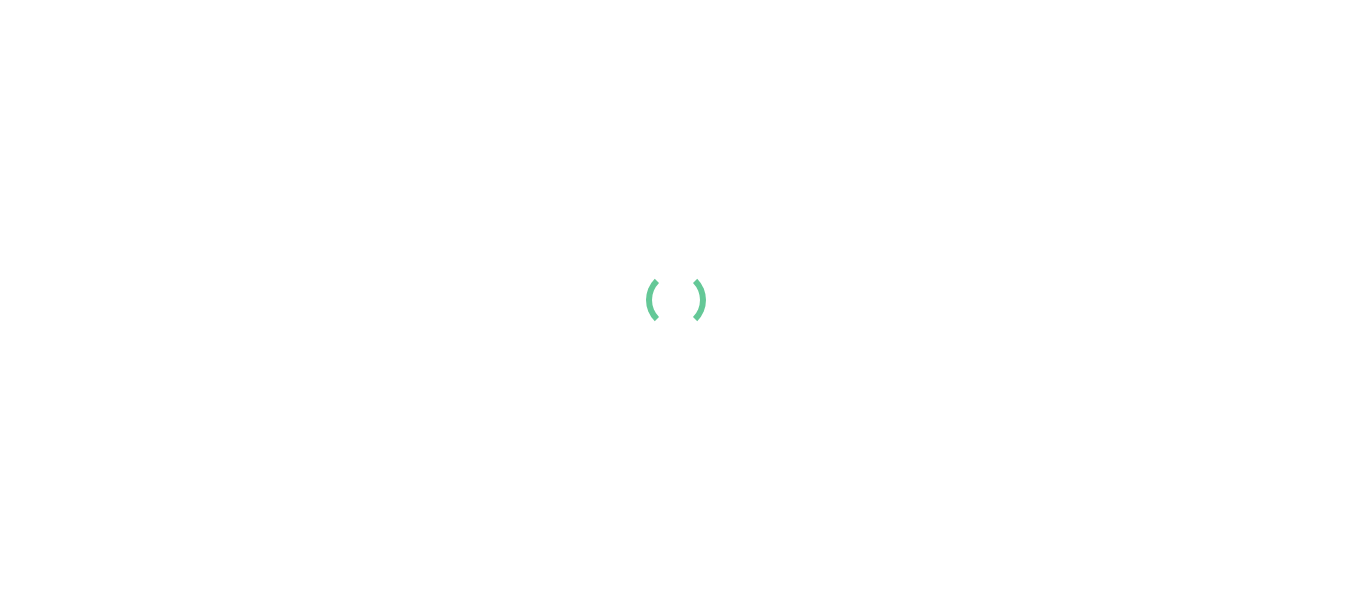 scroll, scrollTop: 0, scrollLeft: 0, axis: both 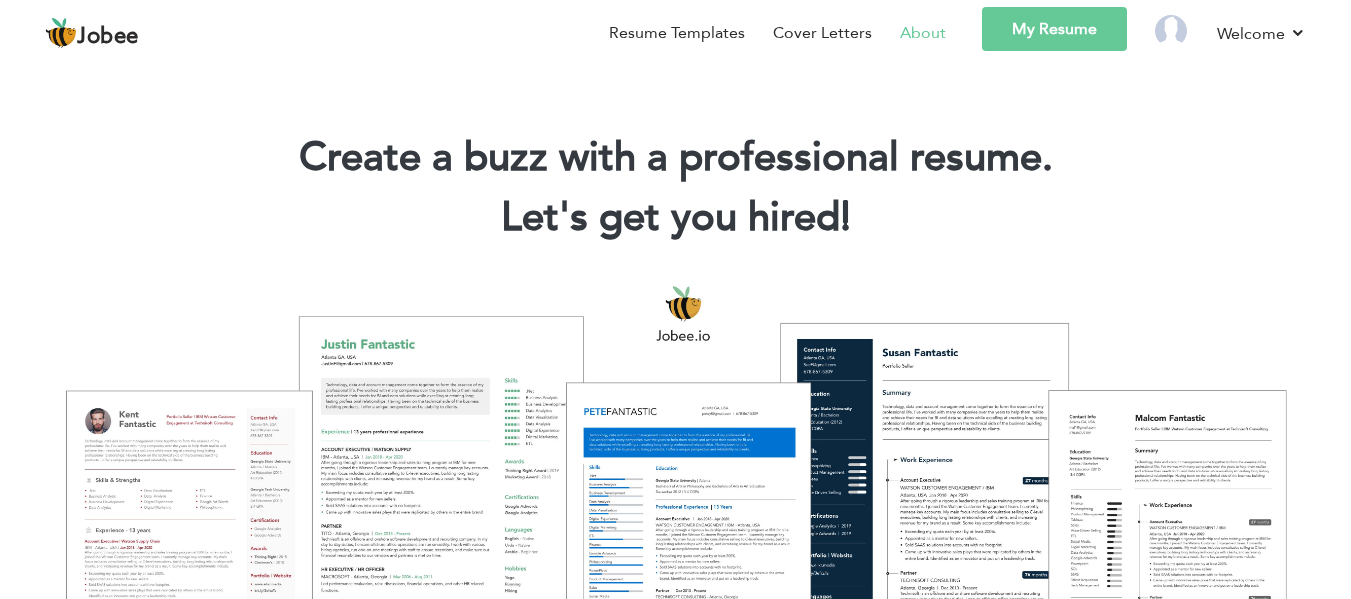 click on "About" at bounding box center [923, 33] 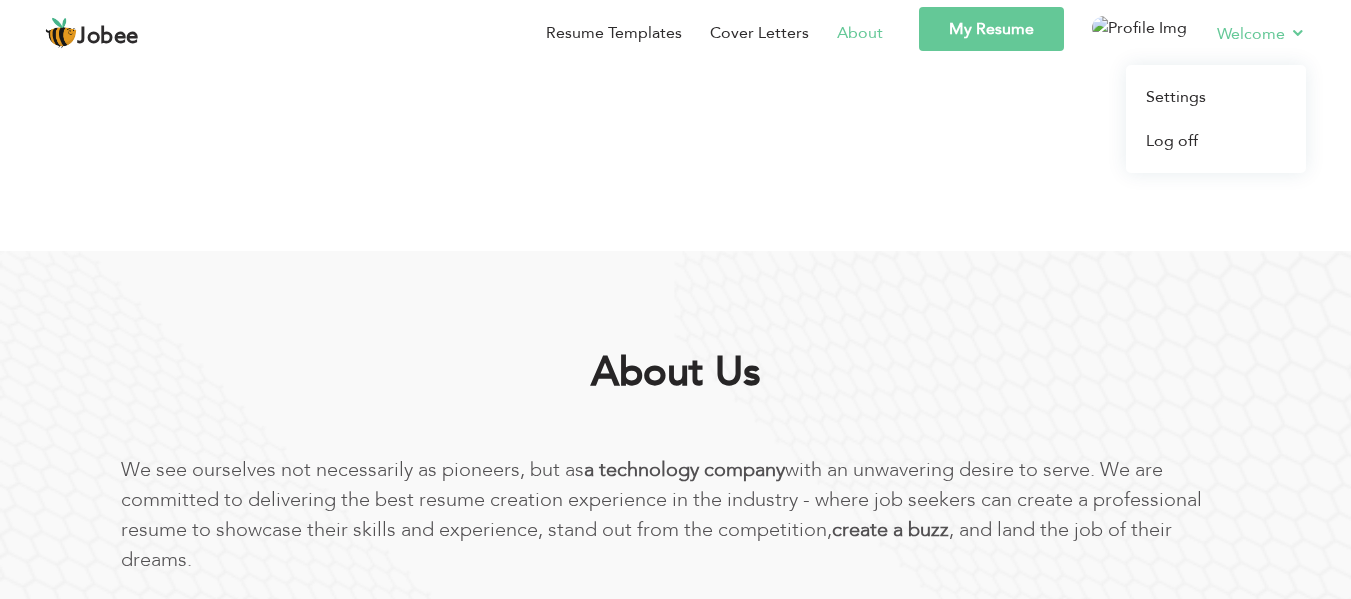 scroll, scrollTop: 0, scrollLeft: 0, axis: both 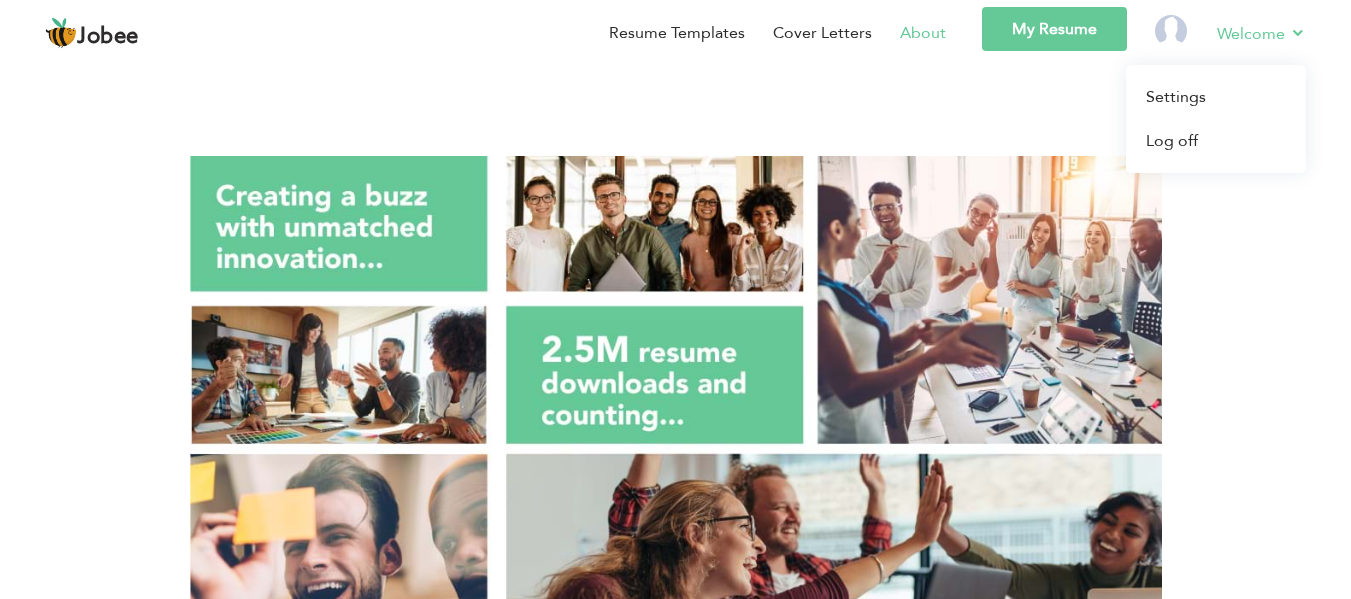 click on "Welcome" at bounding box center (1261, 33) 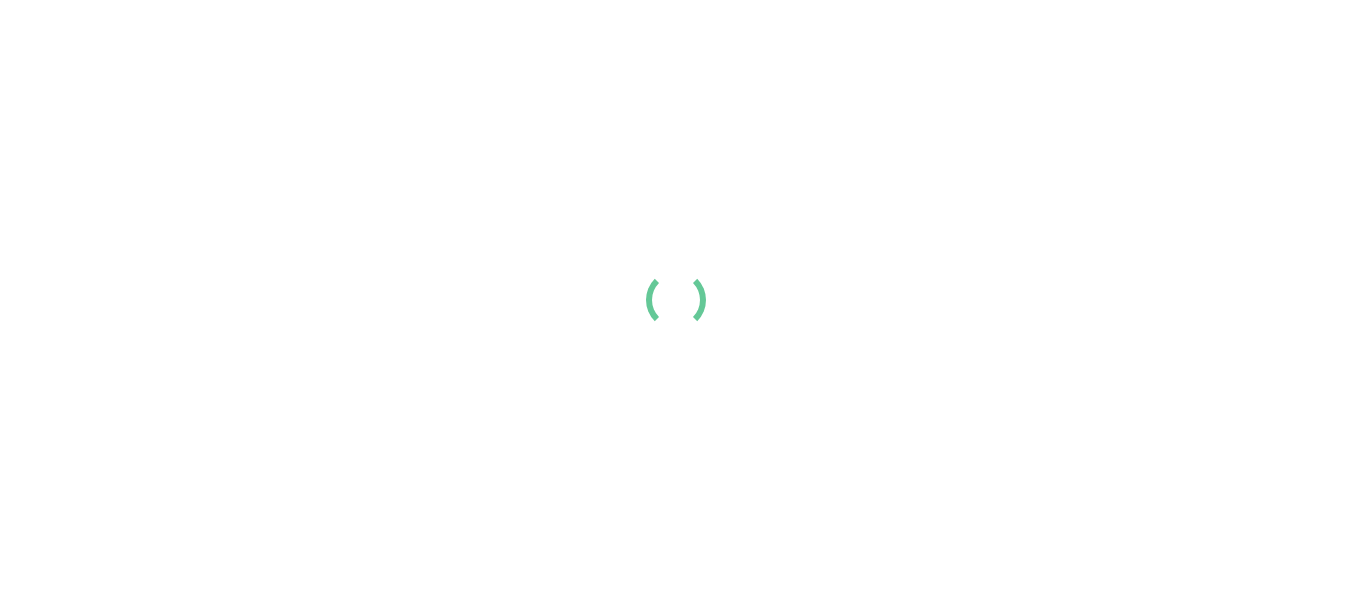 scroll, scrollTop: 0, scrollLeft: 0, axis: both 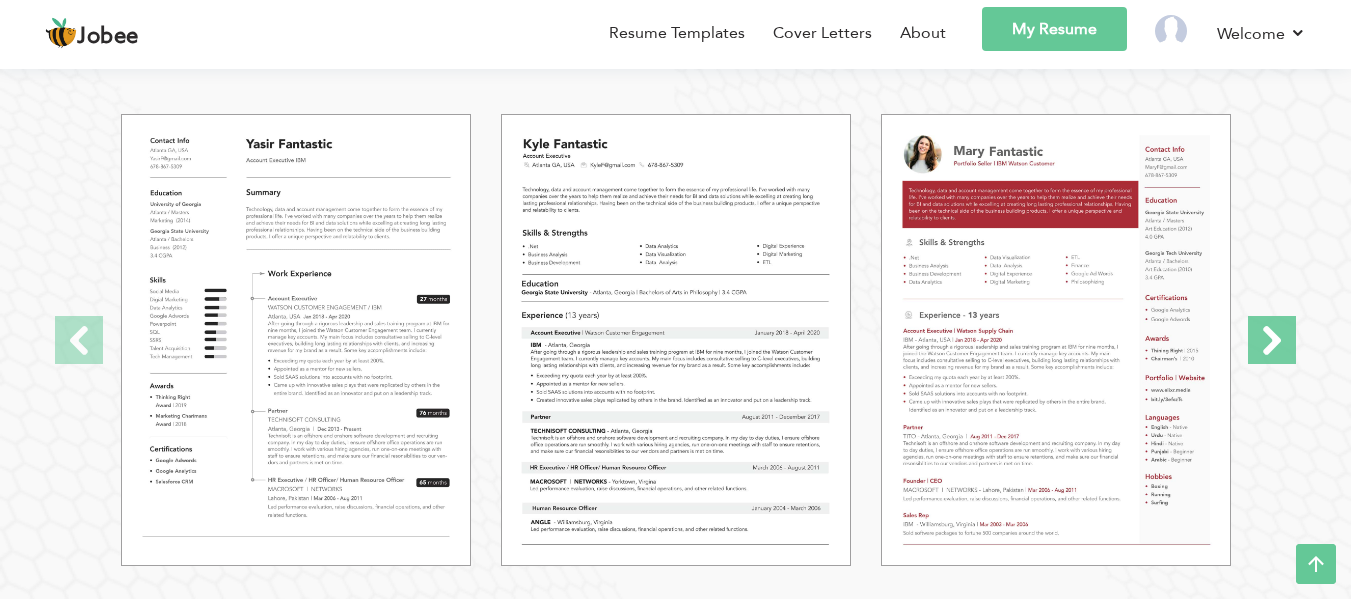 click at bounding box center [1272, 340] 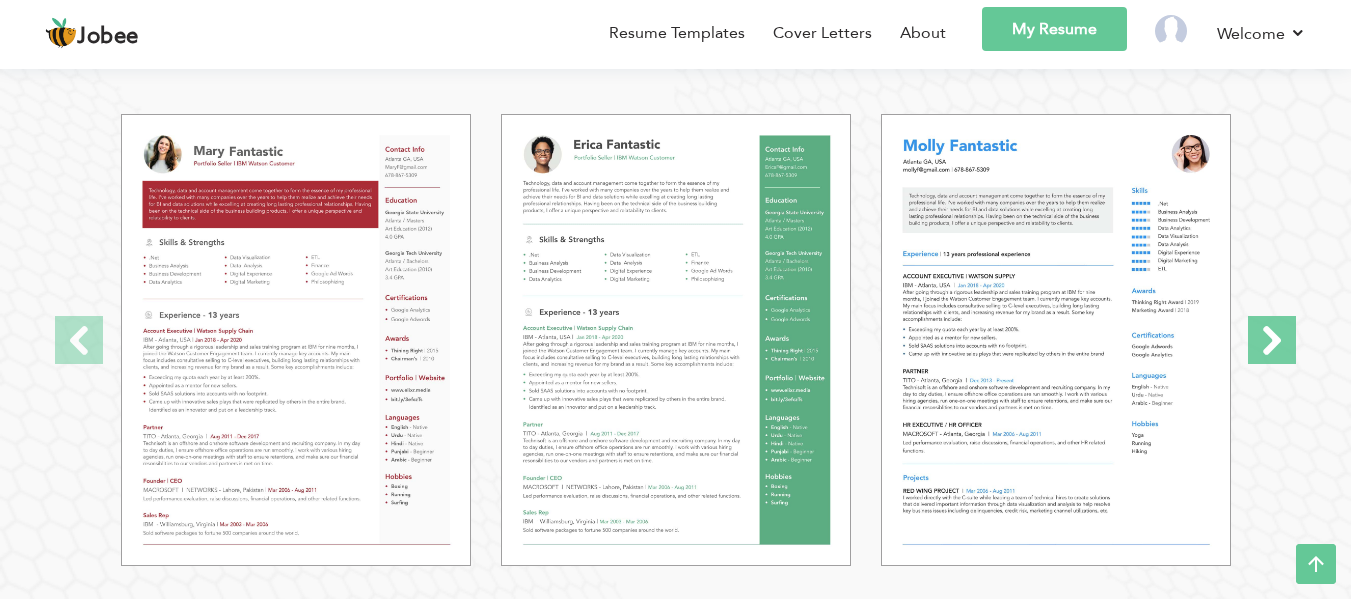 click at bounding box center (1272, 340) 